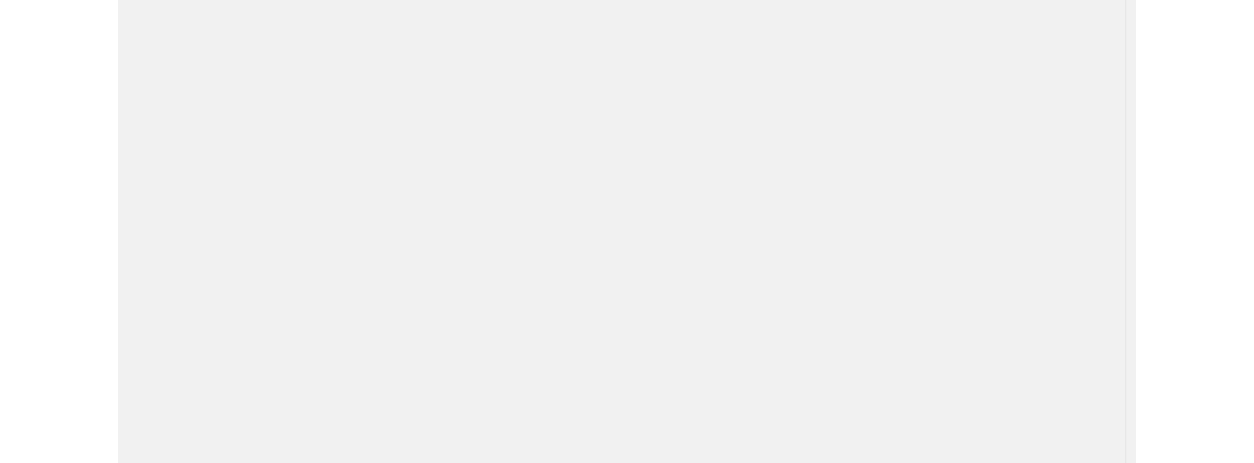 scroll, scrollTop: 0, scrollLeft: 0, axis: both 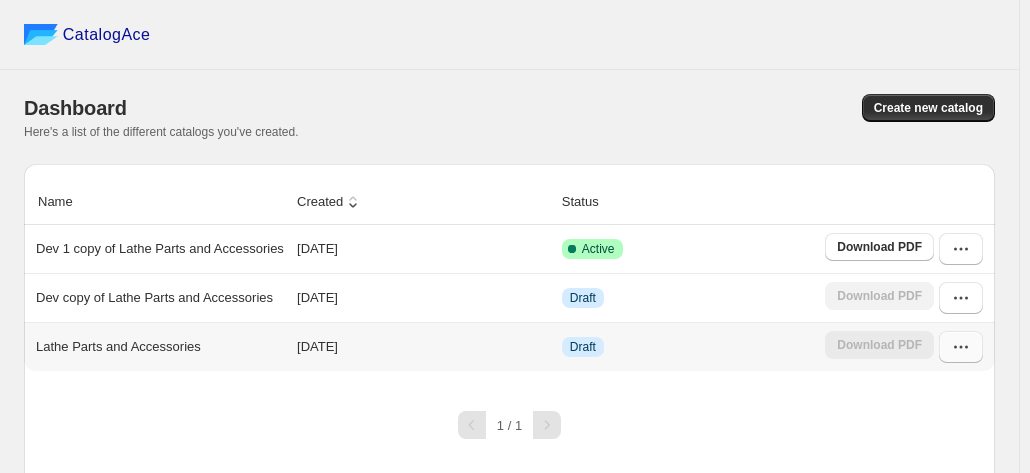 click at bounding box center (961, 347) 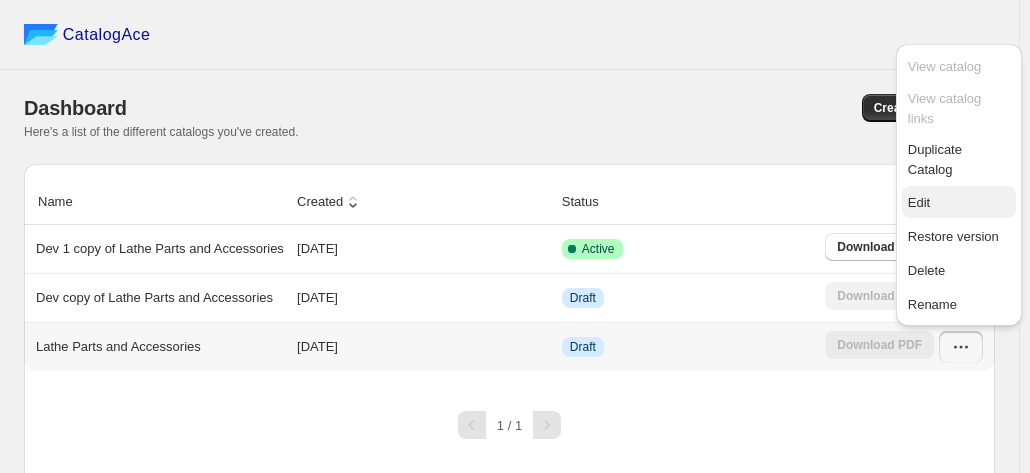 click on "Edit" at bounding box center (959, 203) 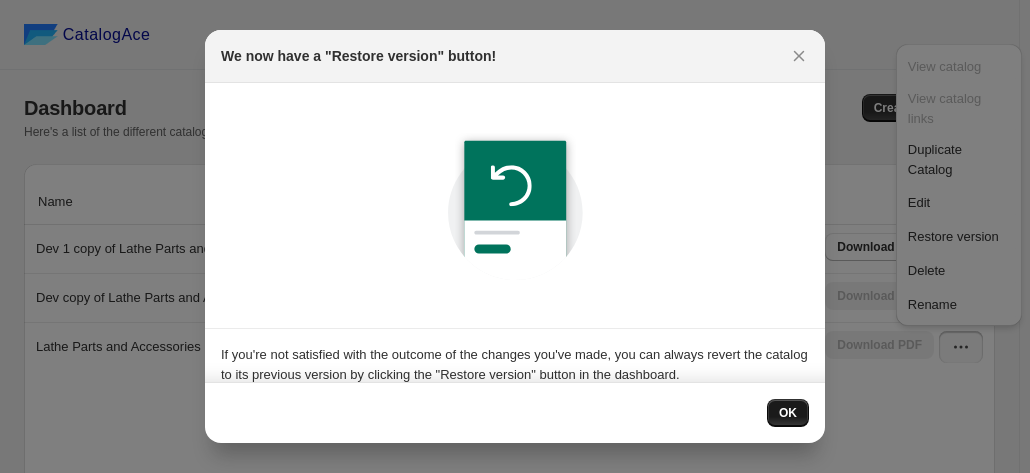 click on "OK" at bounding box center (788, 413) 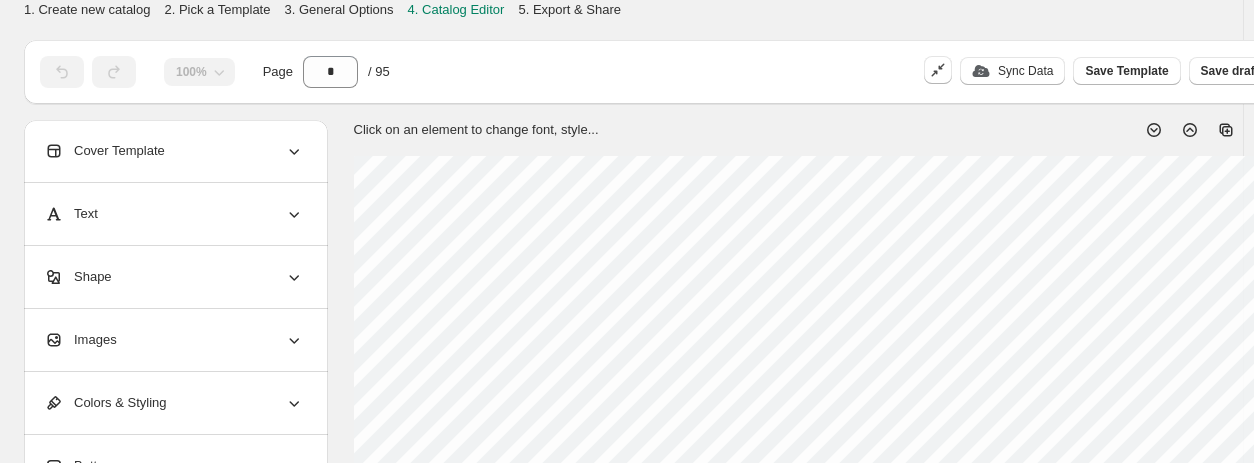 scroll, scrollTop: 100, scrollLeft: 0, axis: vertical 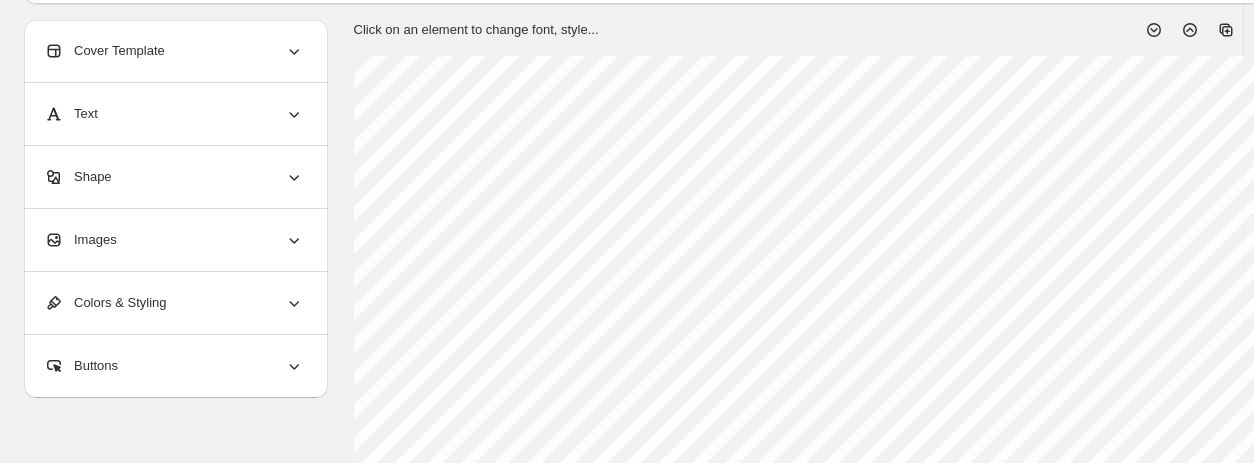 click on "1. Create new catalog 2. Pick a Template 3. General Options 4. Catalog Editor 5. Export & Share 100% Page *  / 95 Sync Data Save Template Save draft Next Cancel Cover Template Preview Preview Preview Preview Preview Preview Preview Preview Preview Preview [GEOGRAPHIC_DATA] [GEOGRAPHIC_DATA] [GEOGRAPHIC_DATA] [GEOGRAPHIC_DATA] Preview [GEOGRAPHIC_DATA] [GEOGRAPHIC_DATA] [GEOGRAPHIC_DATA] [GEOGRAPHIC_DATA] Preview Preview Preview Preview [GEOGRAPHIC_DATA] Preview Preview Preview Text Add Text: ******* Heading Add Shape Add Shape: ****** ********* **** **** ******* Select Add Images Edit Delete Add Image Accepts .jpeg, or .png Colors & Styling CHOOSE COLOR THEME Color theme ******** ***** *** ****** ********* Charcoal CUSTOM THEME Primary Secondary Apply Buttons Add Button Click on an element to change font, style... Drag & Drop Add Page Page 1 Page 2 Page 3  BALL TURNING World 1st Direct Fit to 7 X 14 / 7 x 16 Mini Lathe // Bearing Base Smooth Rotation Ball Turning   SKU:  10-BT-107 Weight:  1.5 KG Barcode №:  8906183733167 Ball Turning BUY NOW Buyohlic International | Page undefined" at bounding box center (627, 131) 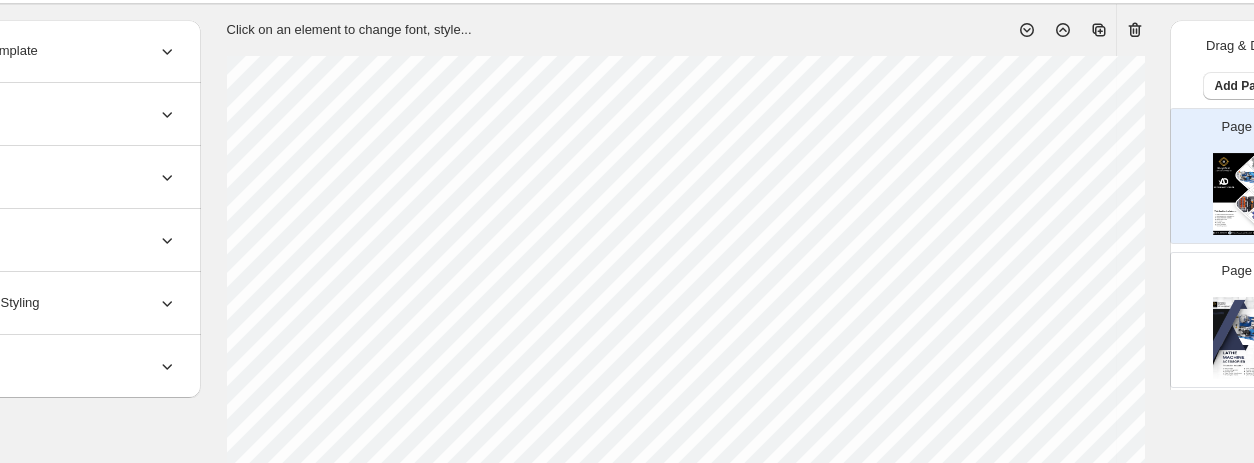 scroll, scrollTop: 100, scrollLeft: 187, axis: both 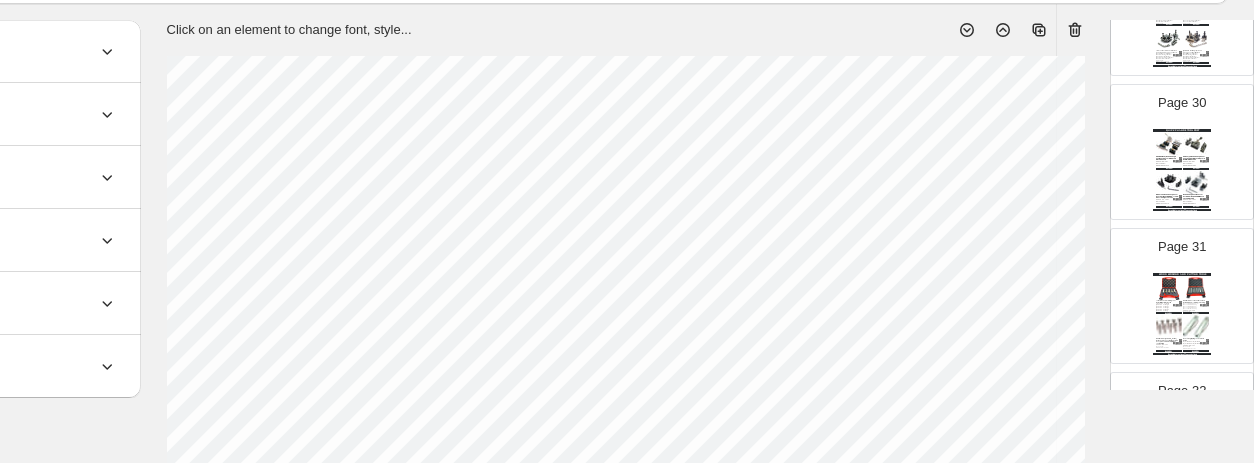 click at bounding box center (1196, 327) 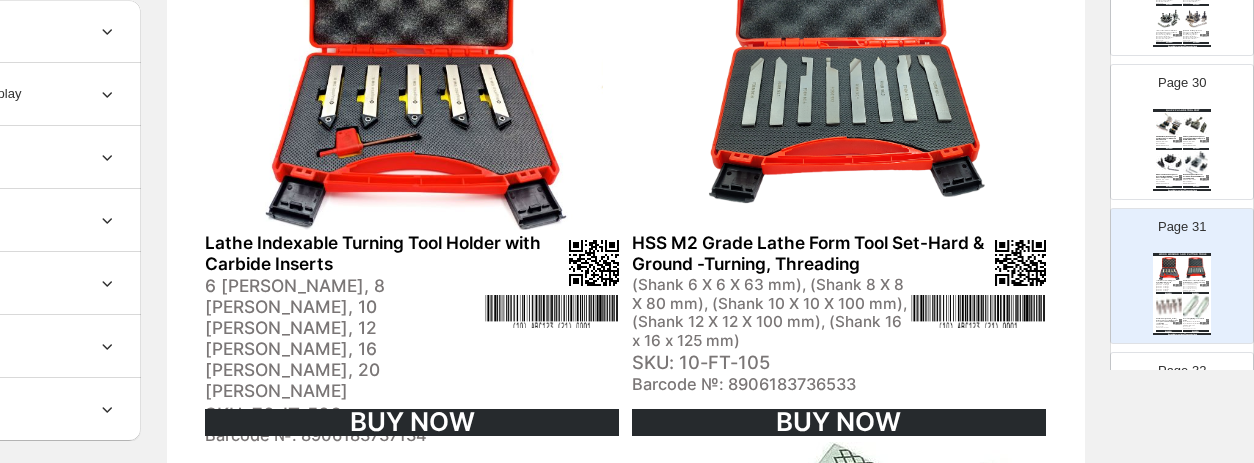scroll, scrollTop: 400, scrollLeft: 187, axis: both 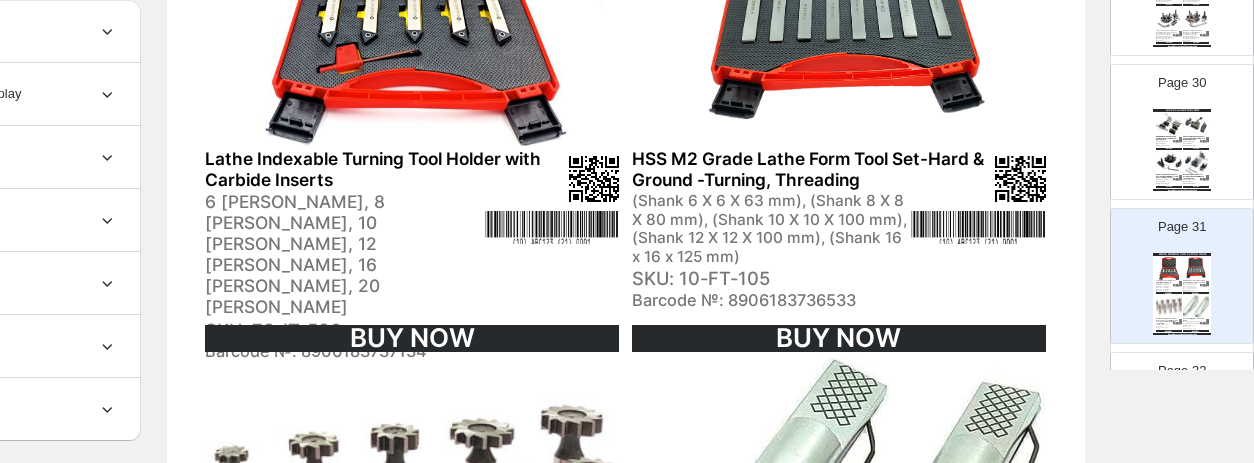 click on "Swiss Type Quick Change Tool post Compatible to fit Myford & similar Mini Lathes" at bounding box center (1194, 138) 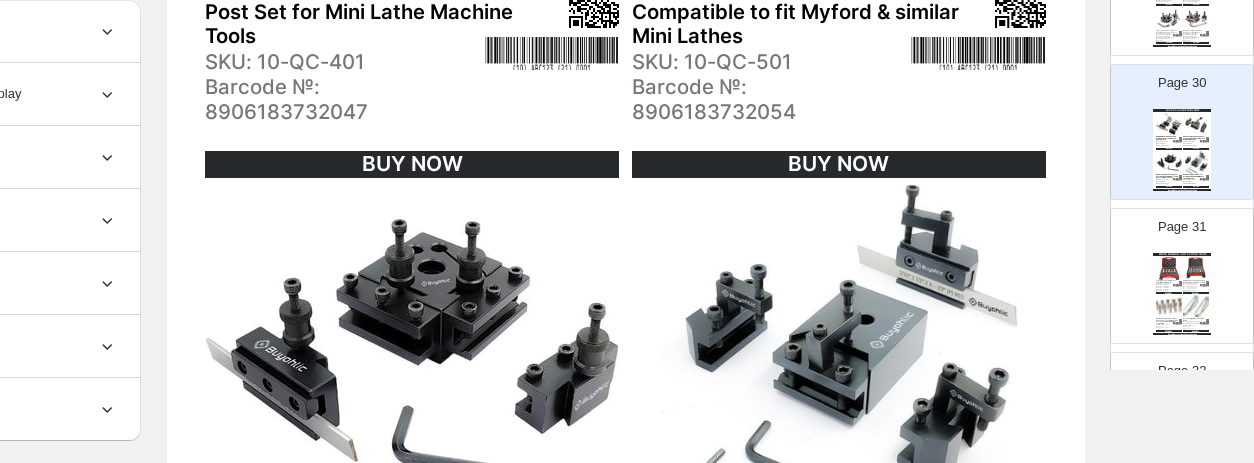 scroll, scrollTop: 700, scrollLeft: 187, axis: both 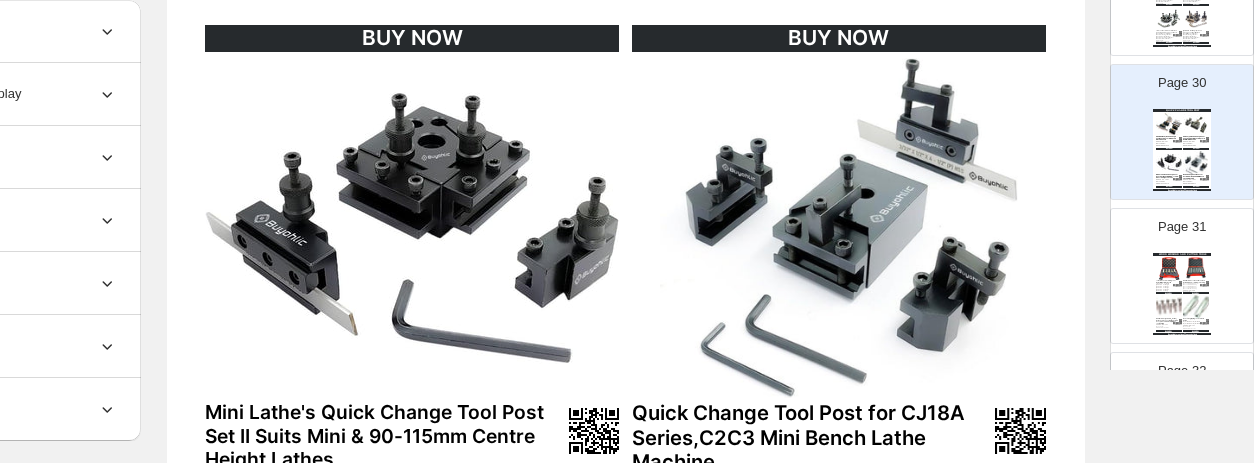 click at bounding box center (1169, 268) 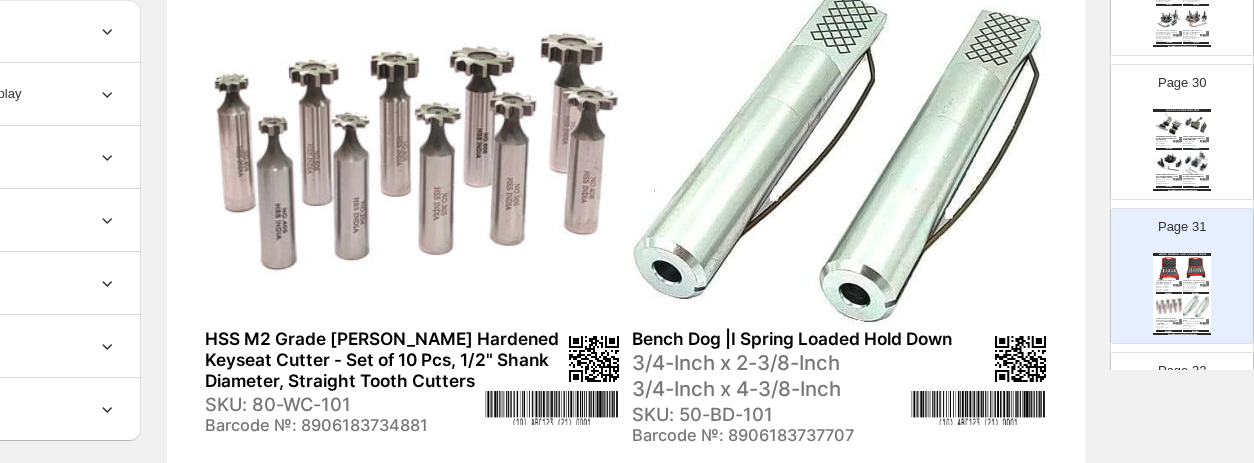 scroll, scrollTop: 800, scrollLeft: 187, axis: both 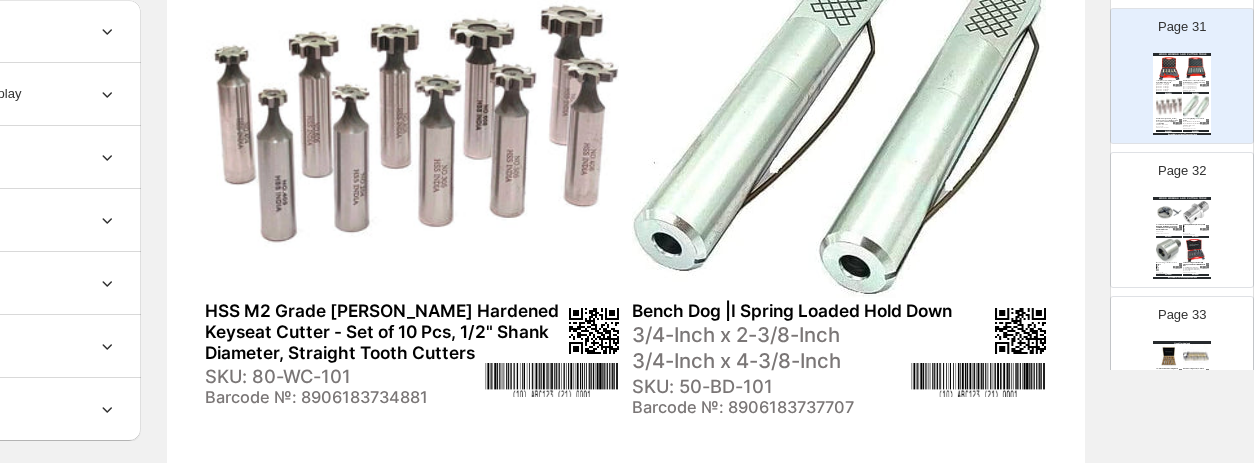 click on "Woodworking Lathe Headstock Spindle  10-SA-501 : FT 1-1/4" x 8 TPI TO MT 1-1/2" x 8 TPI
10-SA-502 - FT 7/8" X 14 TPI TO MT 1" X 8 TPI
10-SA-503 : FT 3/4" x 16 TPI to MT 1 x 8 TPI
10-SA-504 : FT 3/4" x 16 TPI to MT M33 x 3.5
10-SA-505 : FT 1" x 12 TPI to MT M33 x 3.5
10-SA-506 : FT 7/8" x16 TPI to MT M33 x 3.5
10-SA-507 : FT M33 x 3.5 to MT 1" x 8 TPI
10-SA-508 : FT M12 x 1 to MT 1" x 8 TPI Barcode №:  8906183733310" at bounding box center [1169, 268] 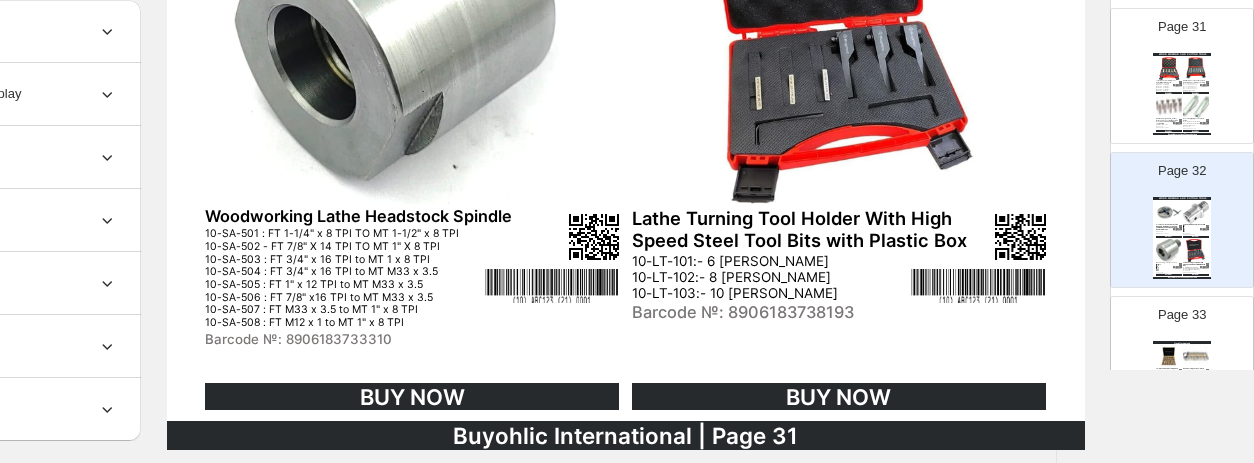 scroll, scrollTop: 900, scrollLeft: 187, axis: both 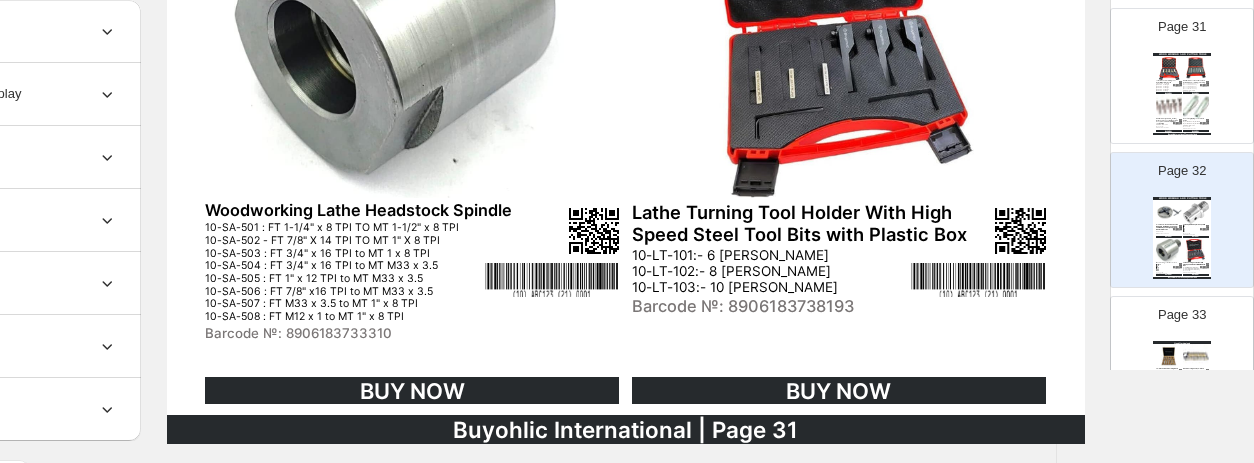 click at bounding box center [1169, 356] 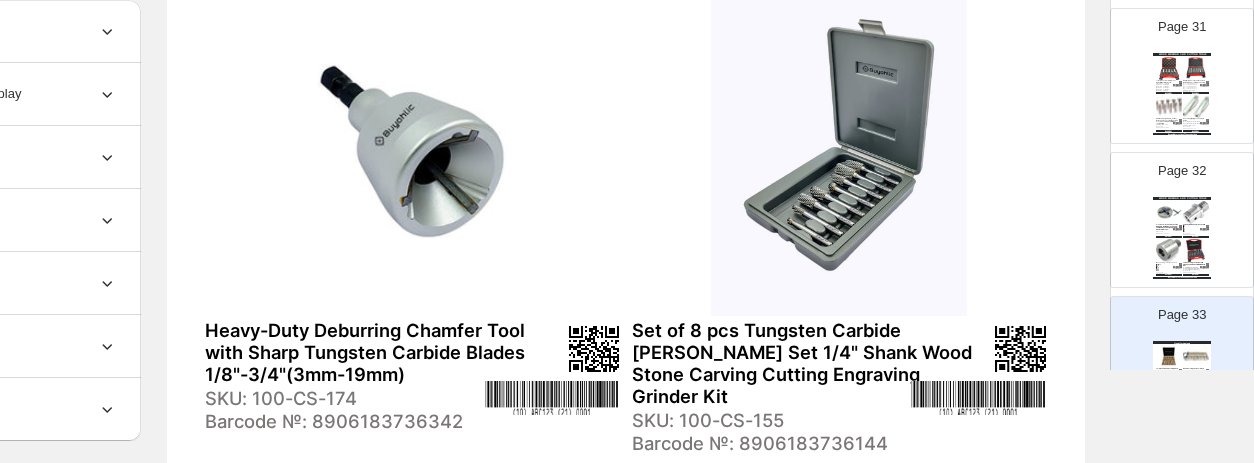 scroll, scrollTop: 800, scrollLeft: 187, axis: both 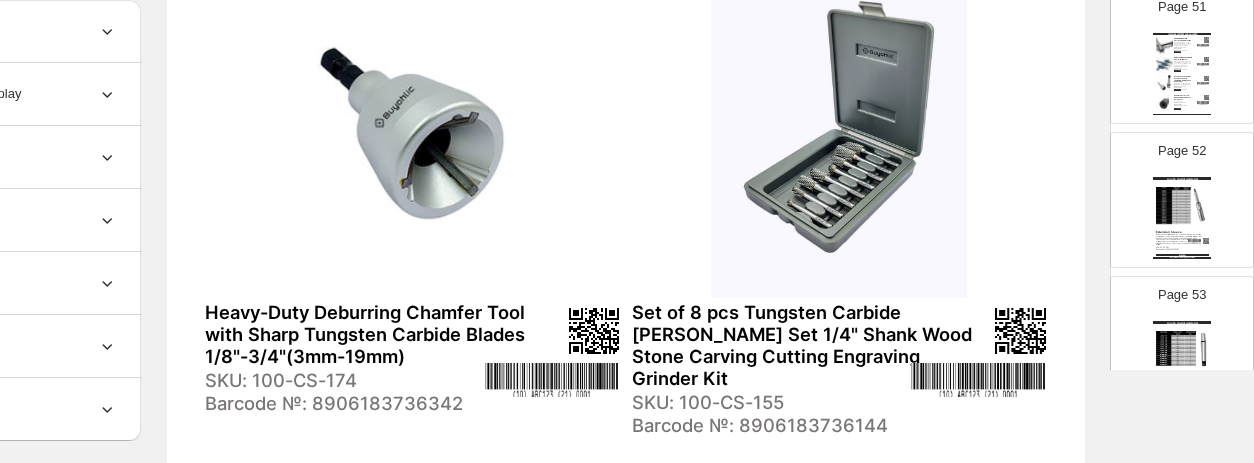 click at bounding box center [1182, 349] 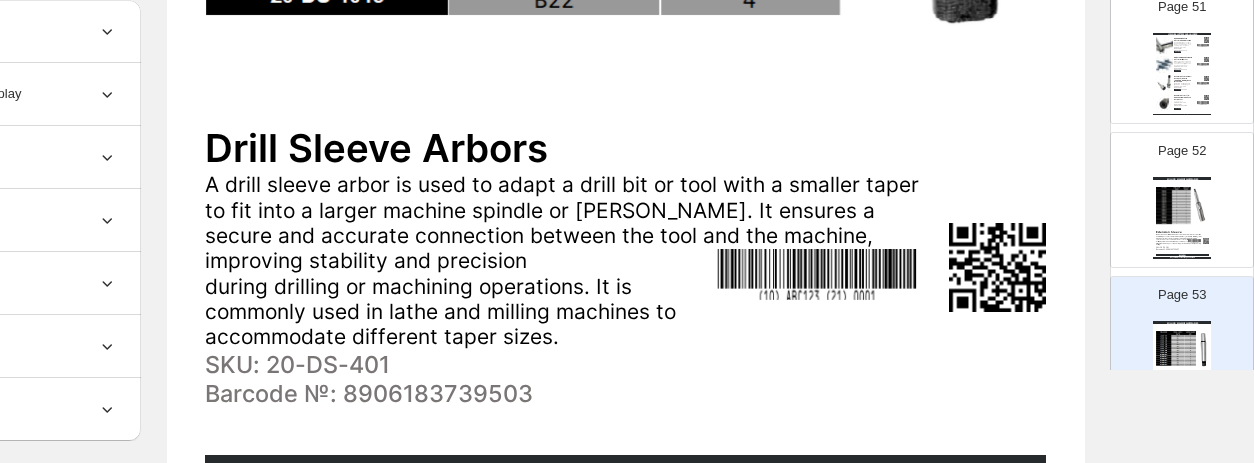 scroll, scrollTop: 900, scrollLeft: 187, axis: both 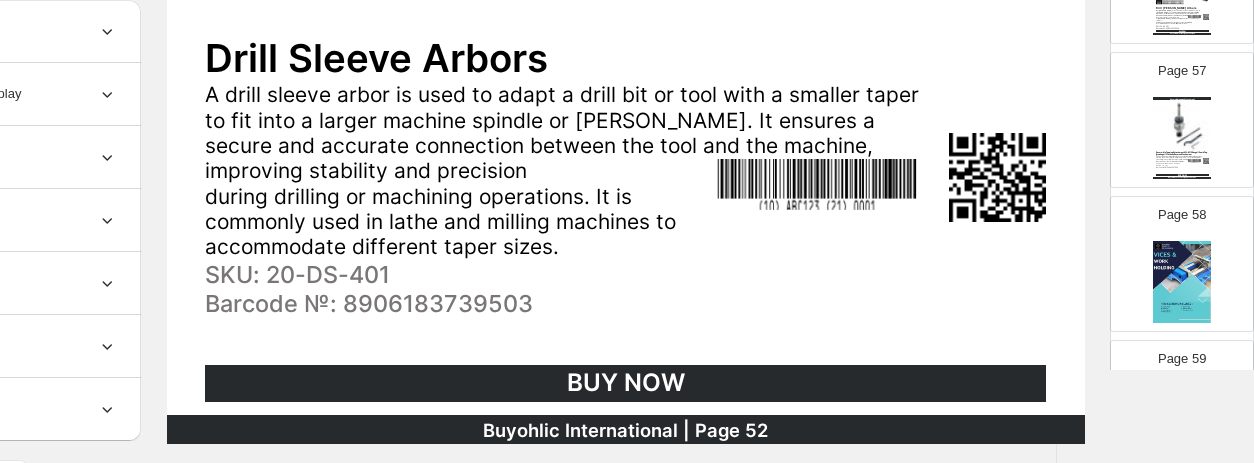 click at bounding box center [1182, 282] 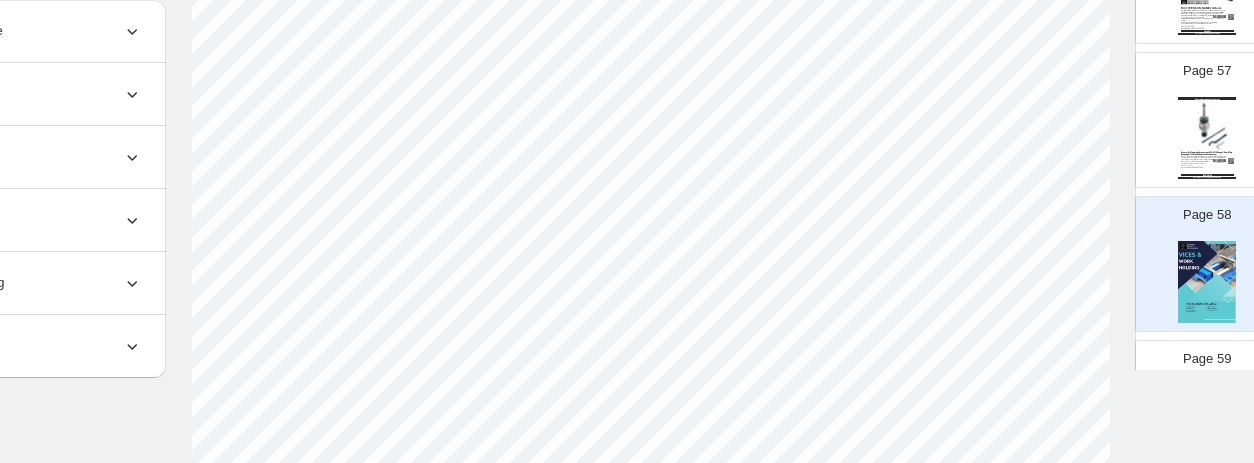 scroll, scrollTop: 700, scrollLeft: 162, axis: both 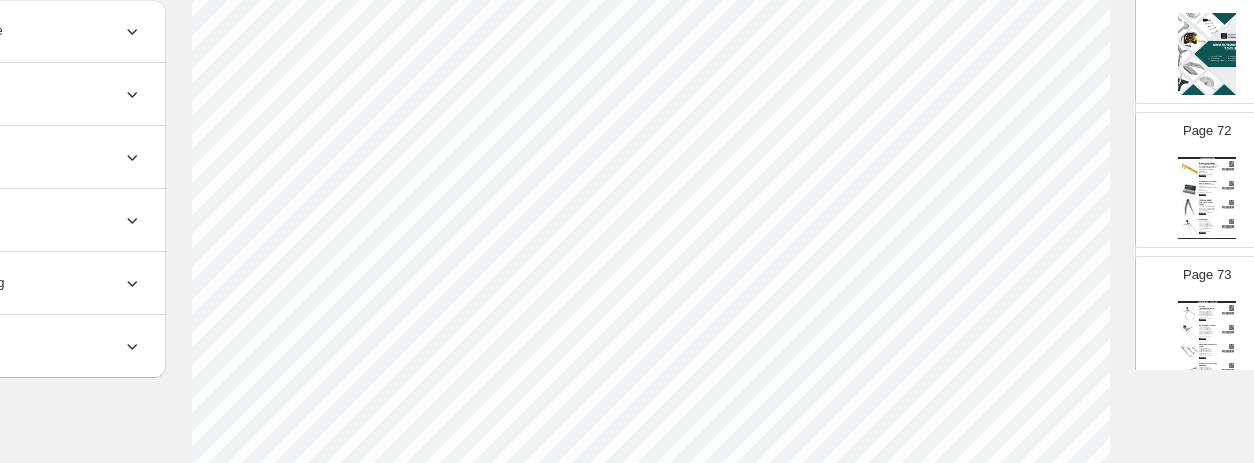 click on "40-CP-301: Non Steel Plated Body
40-CP-302: Stainless Steel Body" at bounding box center (1208, 187) 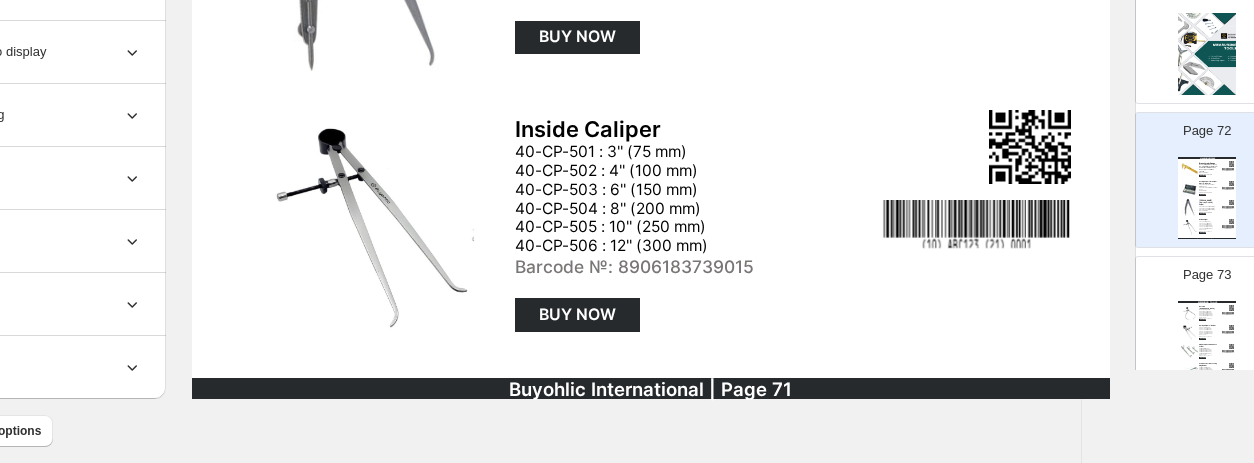 scroll, scrollTop: 962, scrollLeft: 162, axis: both 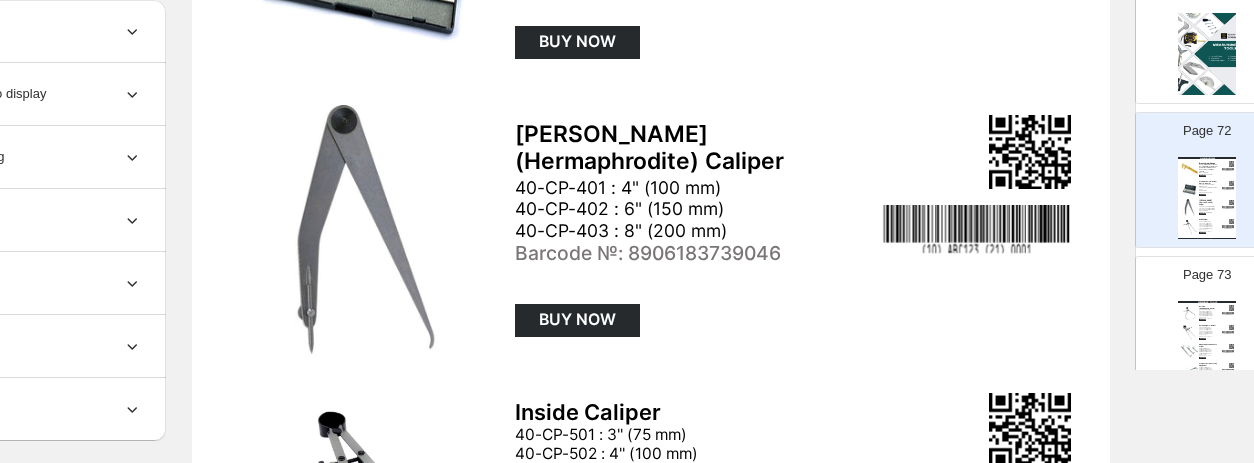 click at bounding box center [1207, 54] 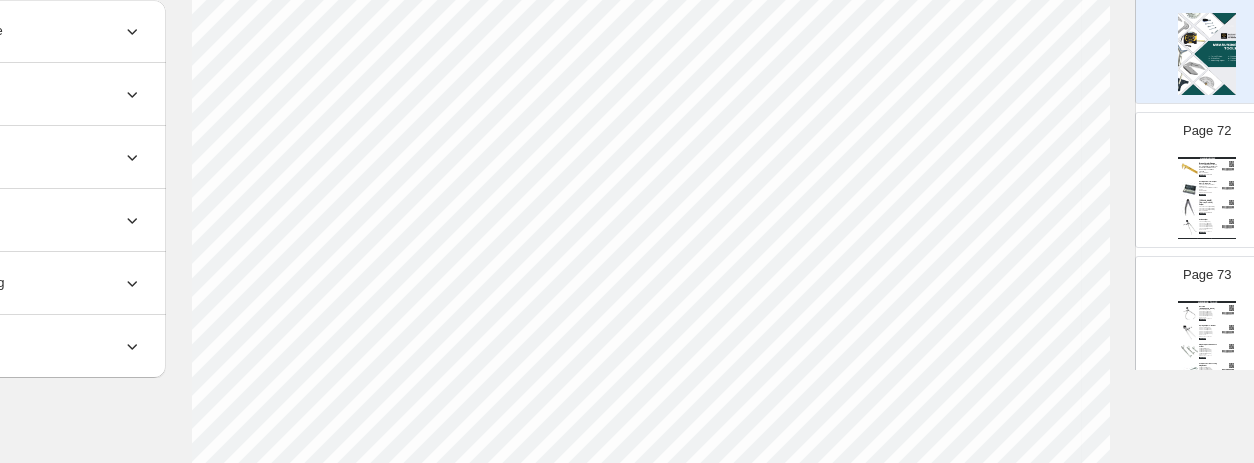 scroll, scrollTop: 762, scrollLeft: 162, axis: both 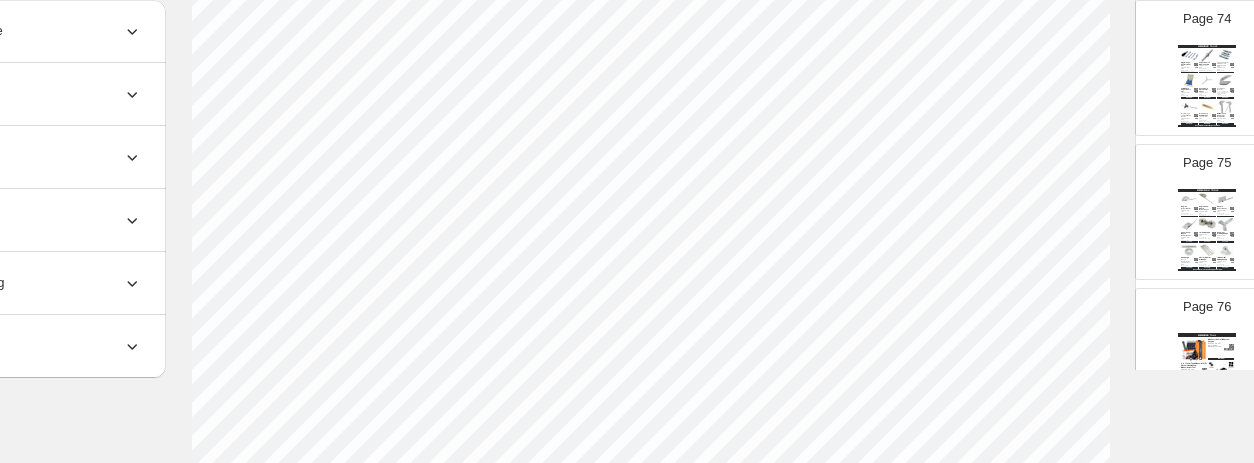 click at bounding box center [1207, 250] 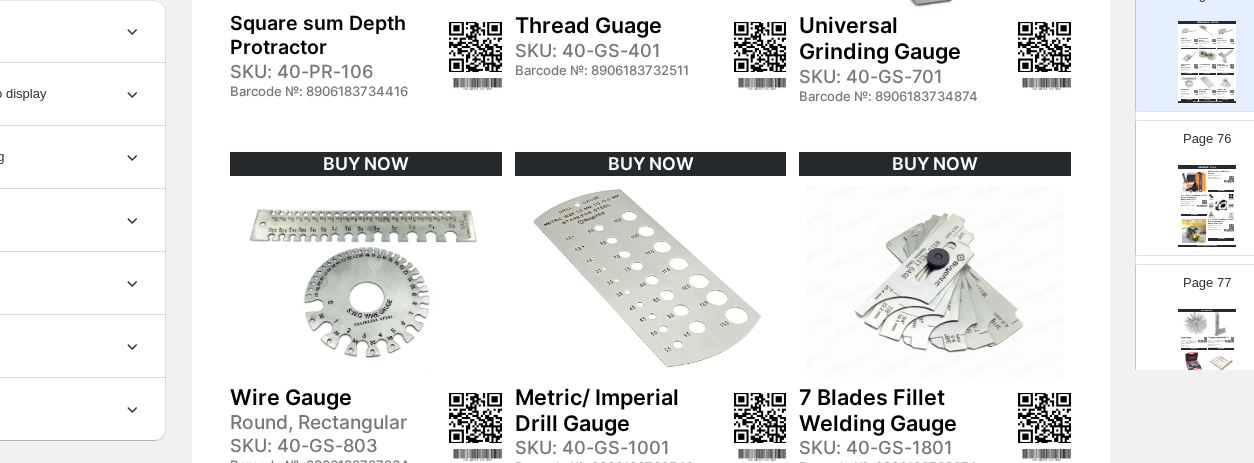 scroll, scrollTop: 10800, scrollLeft: 0, axis: vertical 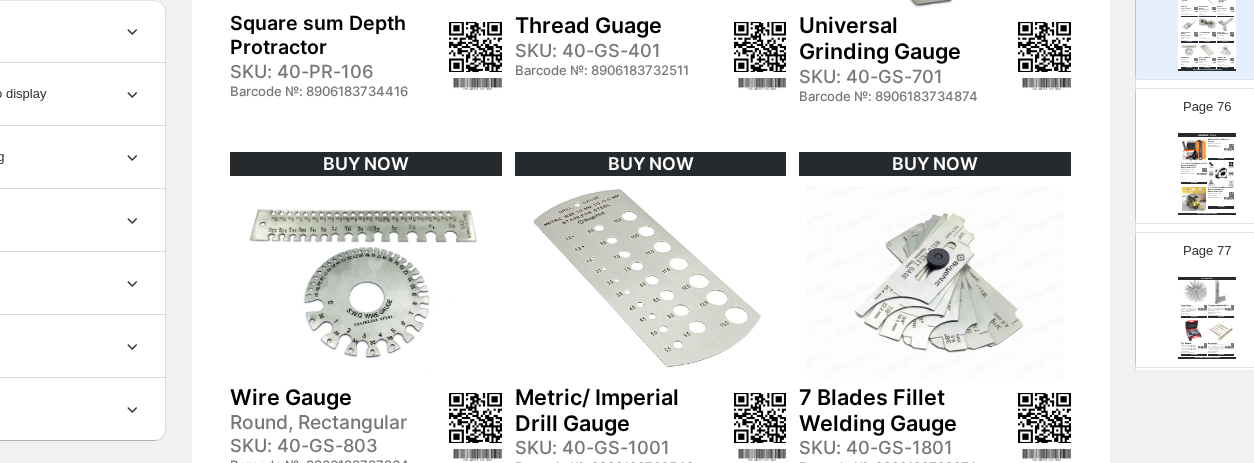click at bounding box center [1194, 331] 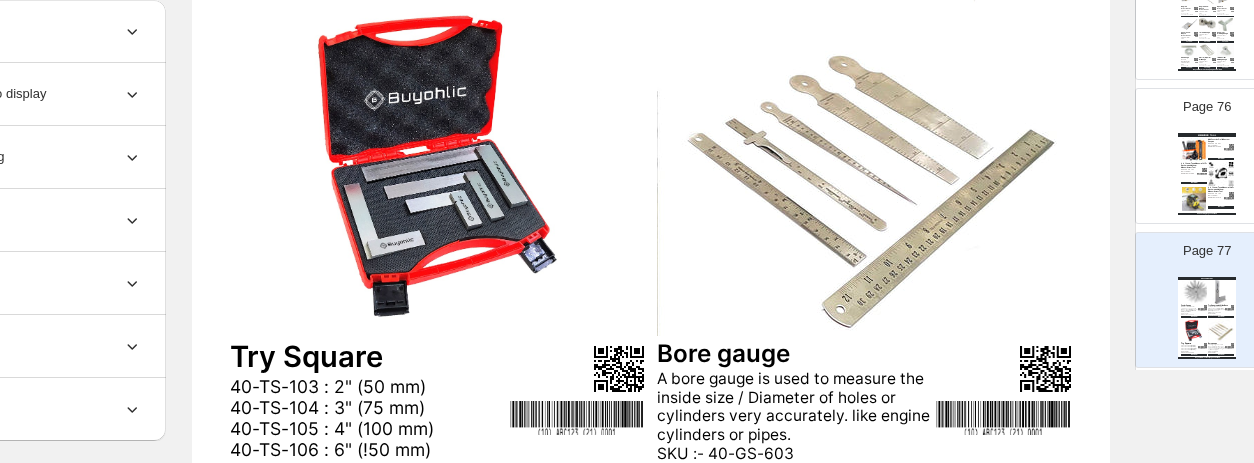 scroll, scrollTop: 10900, scrollLeft: 0, axis: vertical 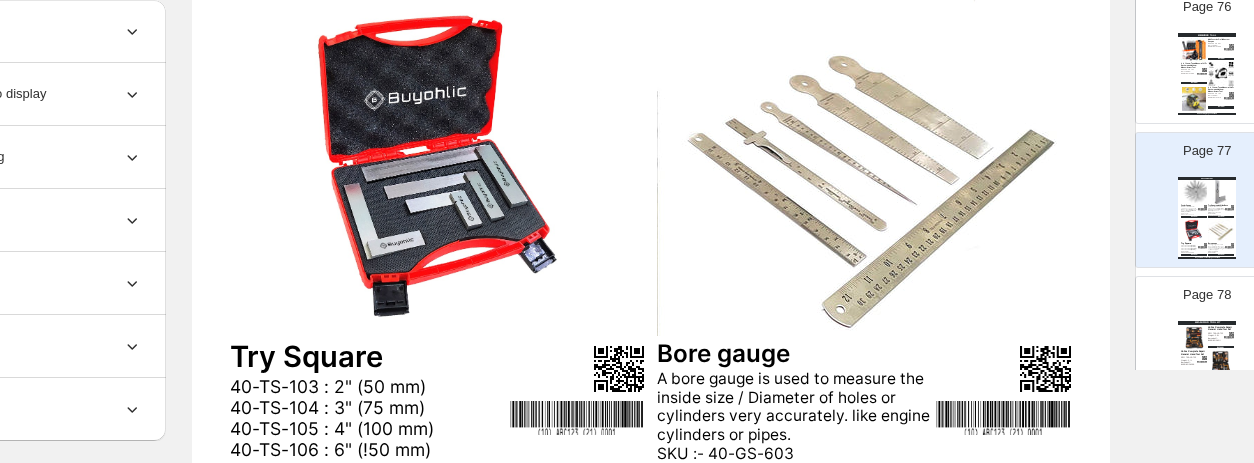 click on "MEASURING TOOL KIT" at bounding box center (1207, 323) 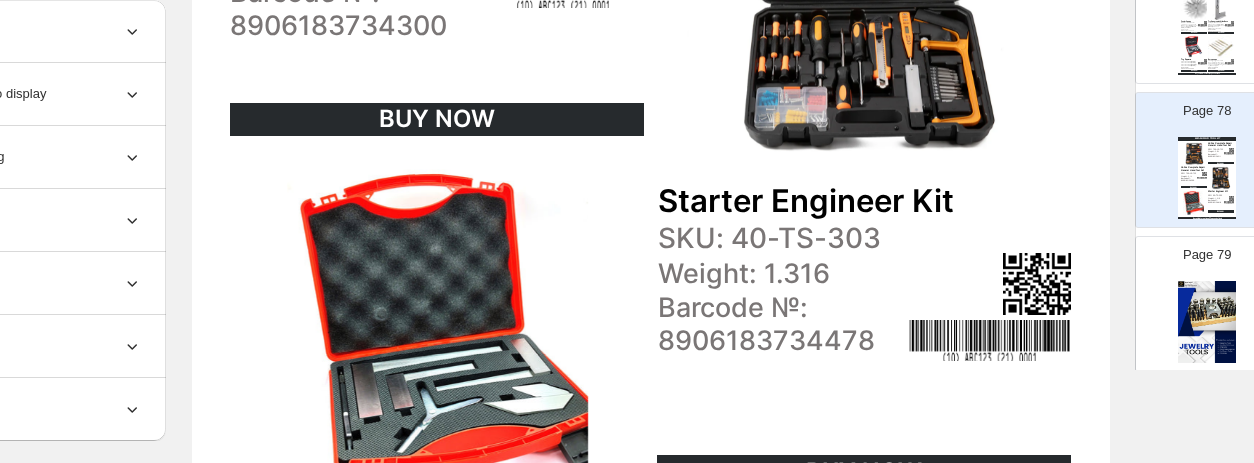 scroll, scrollTop: 11200, scrollLeft: 0, axis: vertical 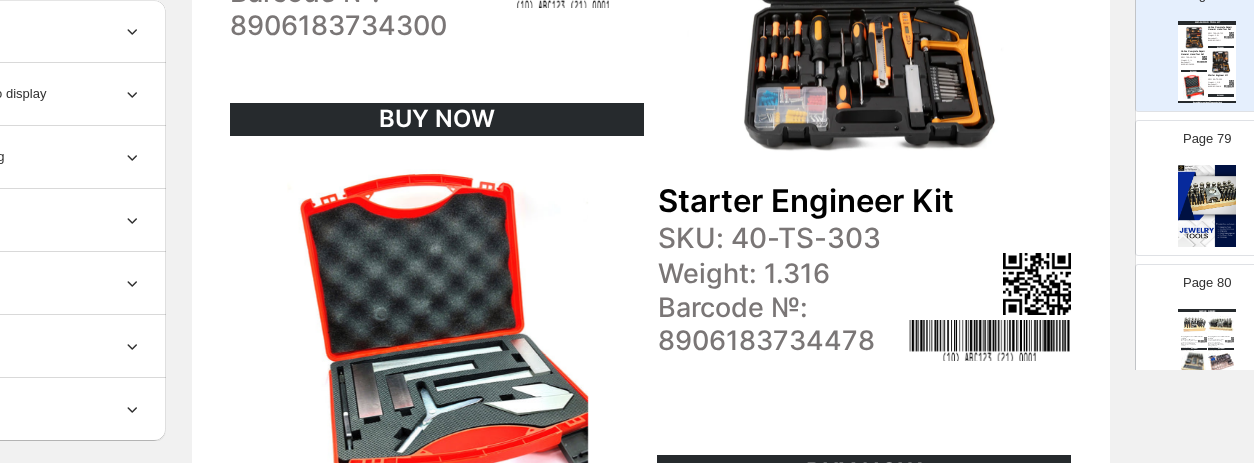 click at bounding box center (1207, 206) 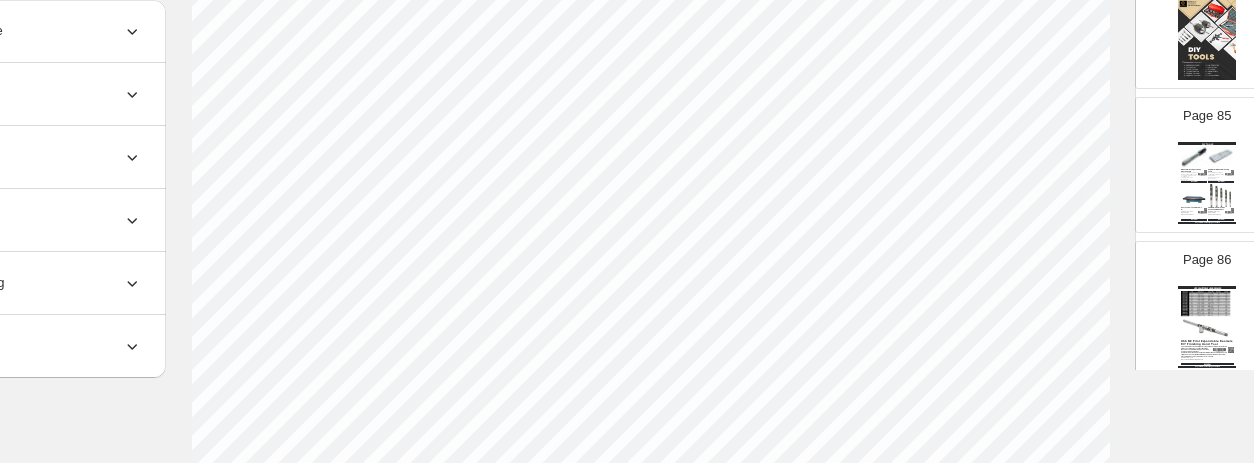 scroll, scrollTop: 12100, scrollLeft: 0, axis: vertical 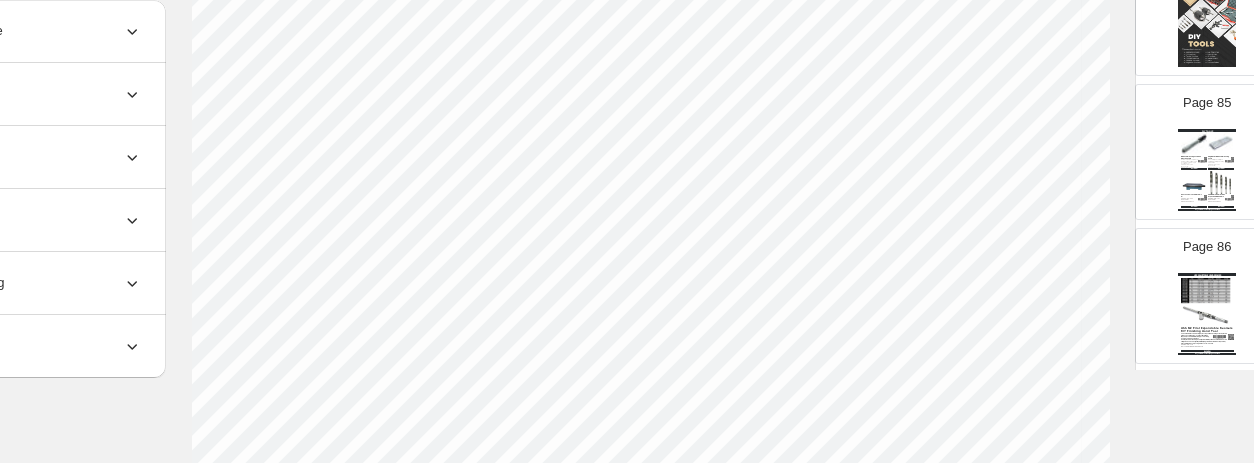 click at bounding box center (1207, 301) 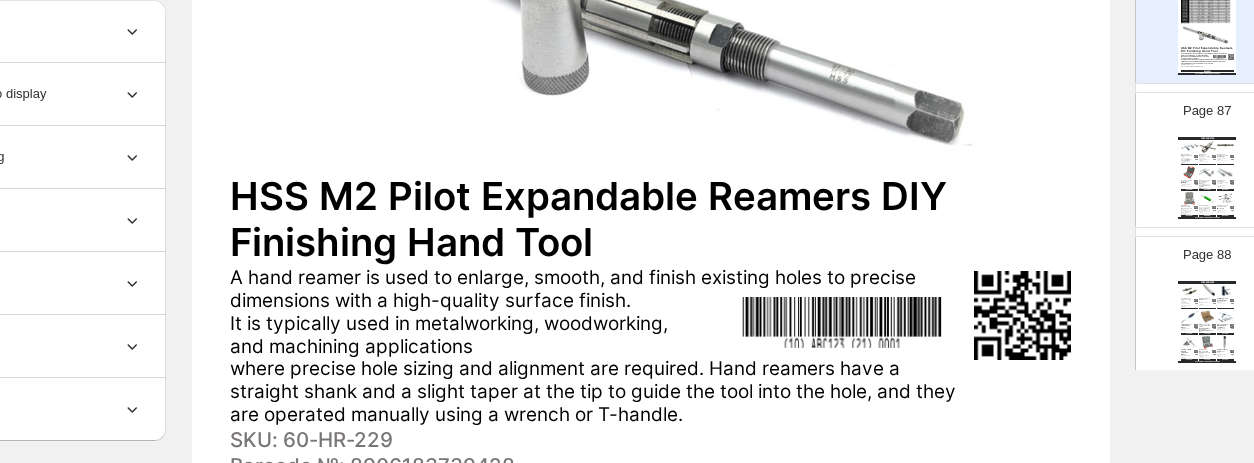 scroll, scrollTop: 12500, scrollLeft: 0, axis: vertical 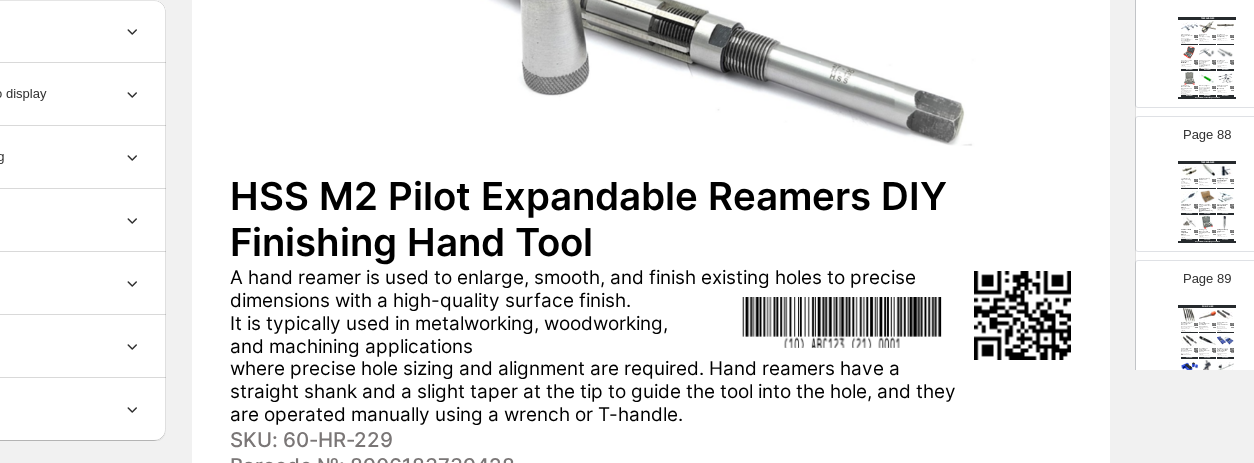 click at bounding box center (1207, 314) 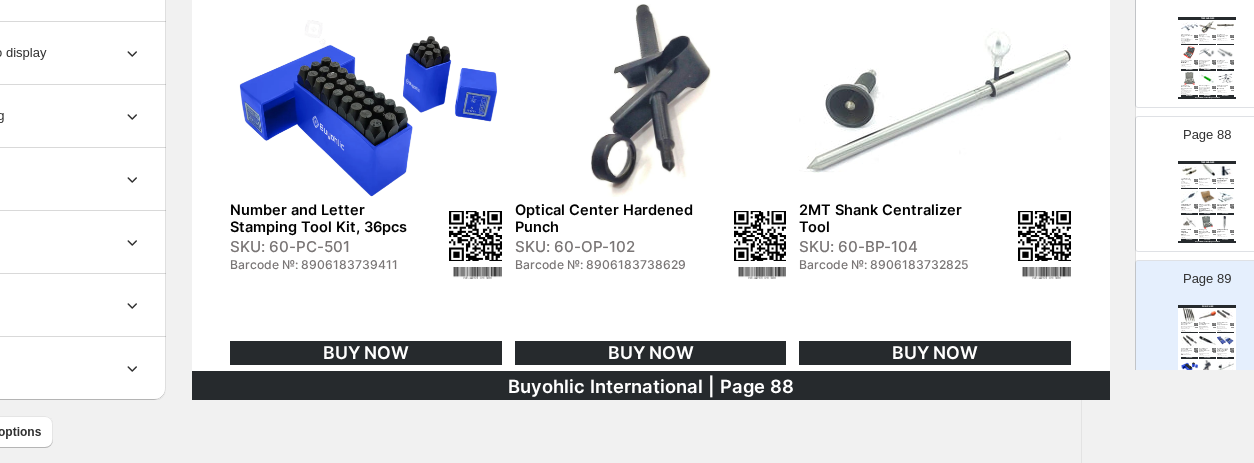 scroll, scrollTop: 962, scrollLeft: 162, axis: both 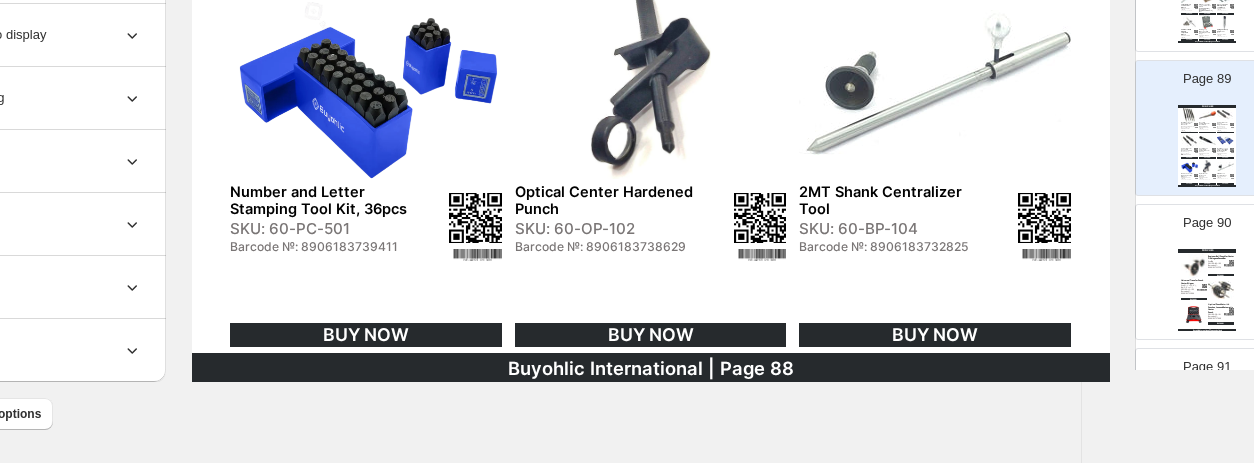 click on "Universal Transfer Punch Center Aligner" at bounding box center [1194, 281] 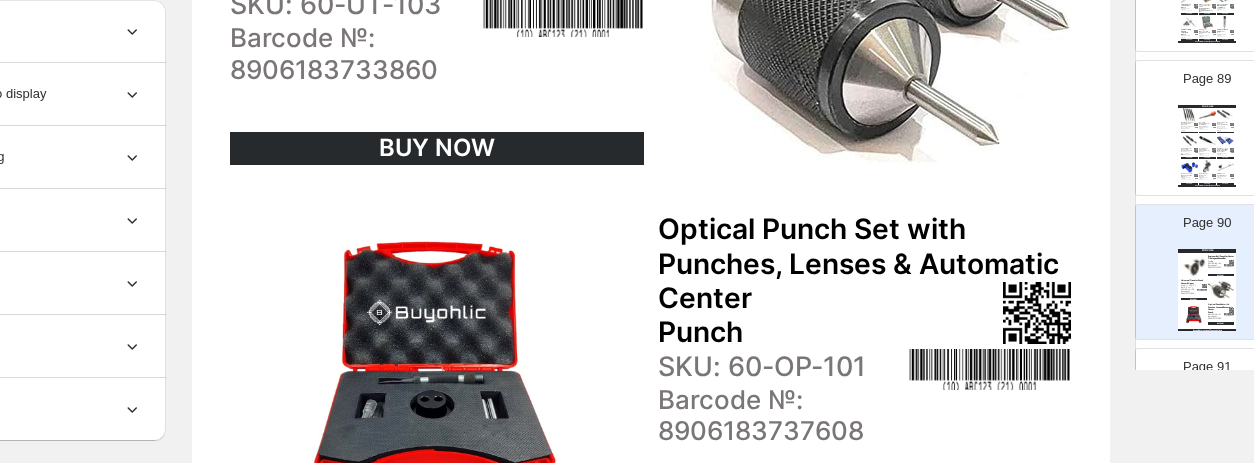 scroll, scrollTop: 762, scrollLeft: 162, axis: both 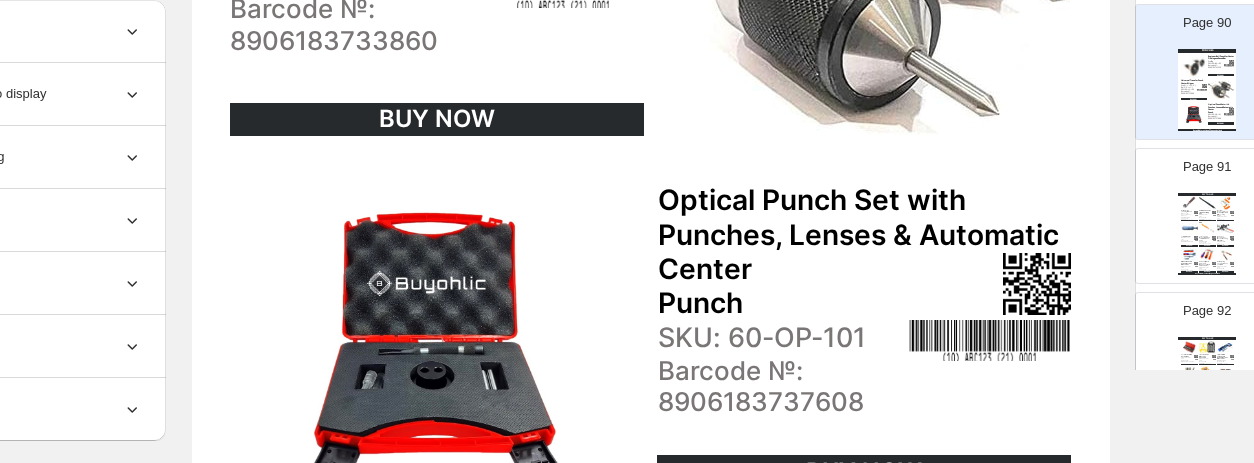 click at bounding box center [1195, 263] 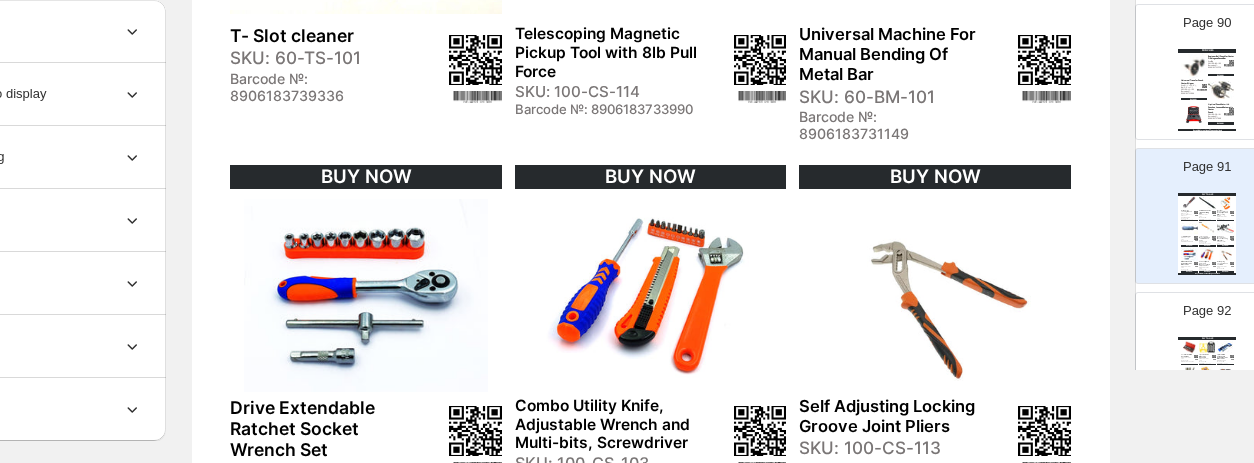 scroll, scrollTop: 862, scrollLeft: 162, axis: both 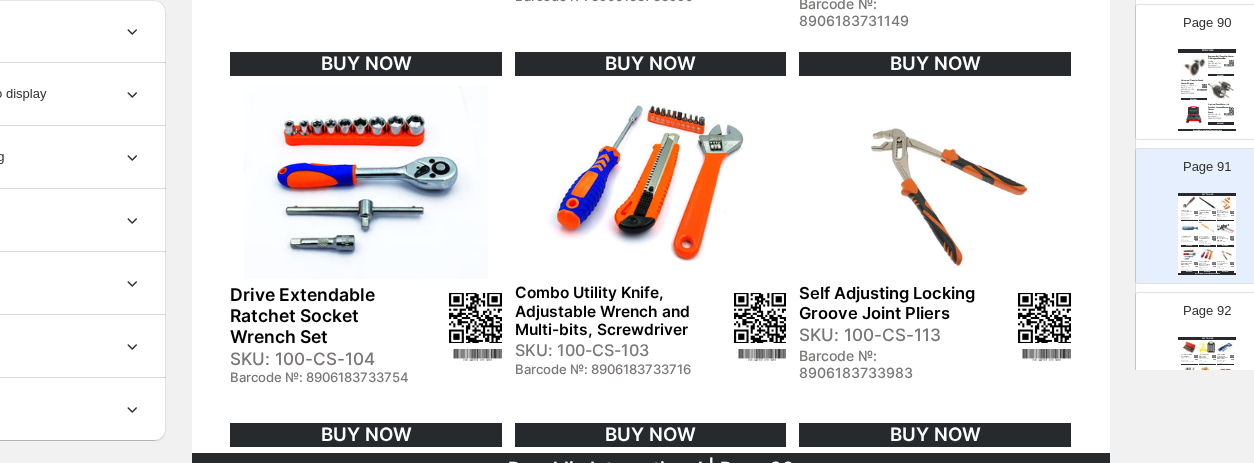 click at bounding box center (1207, 346) 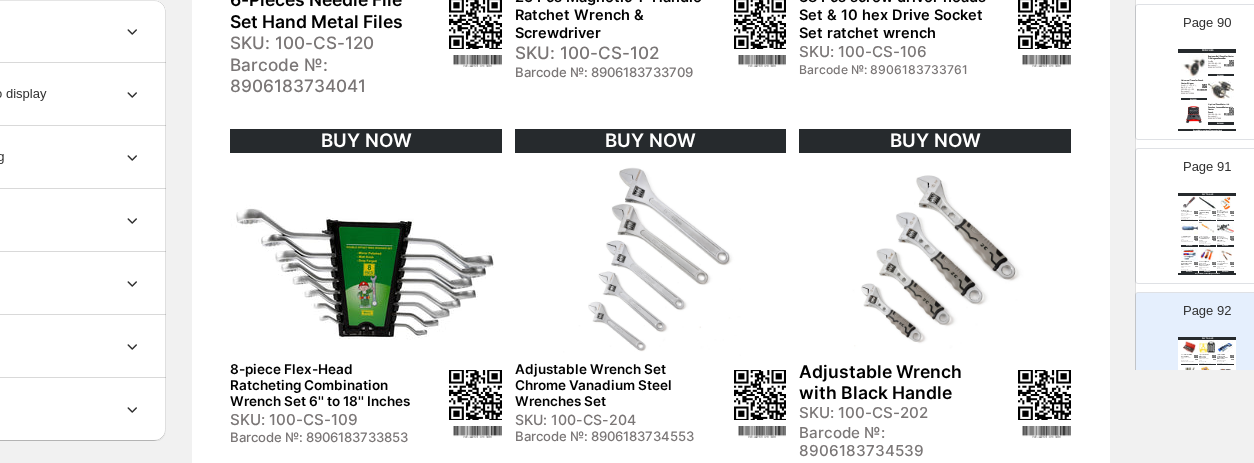 scroll, scrollTop: 862, scrollLeft: 162, axis: both 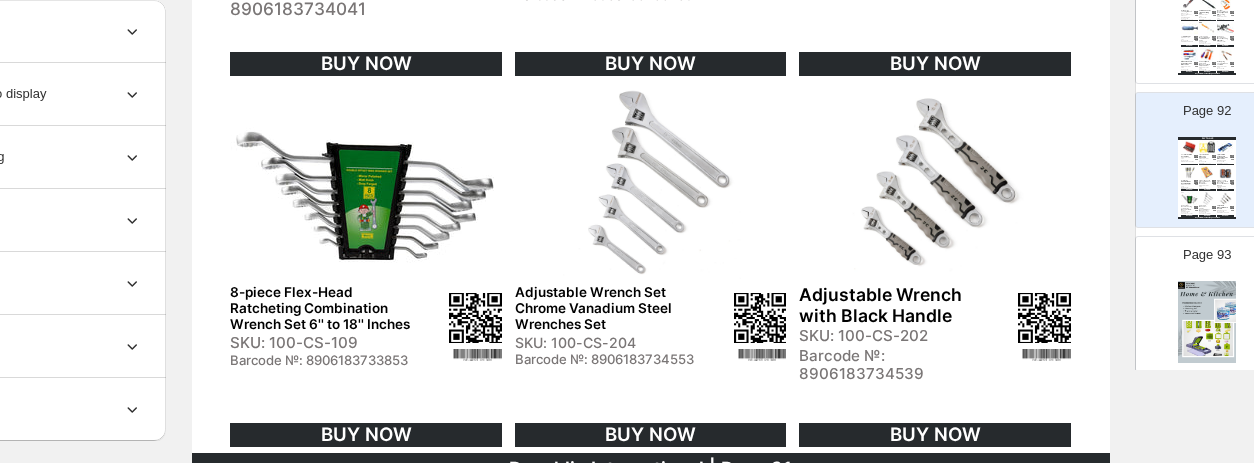 click at bounding box center (1207, 322) 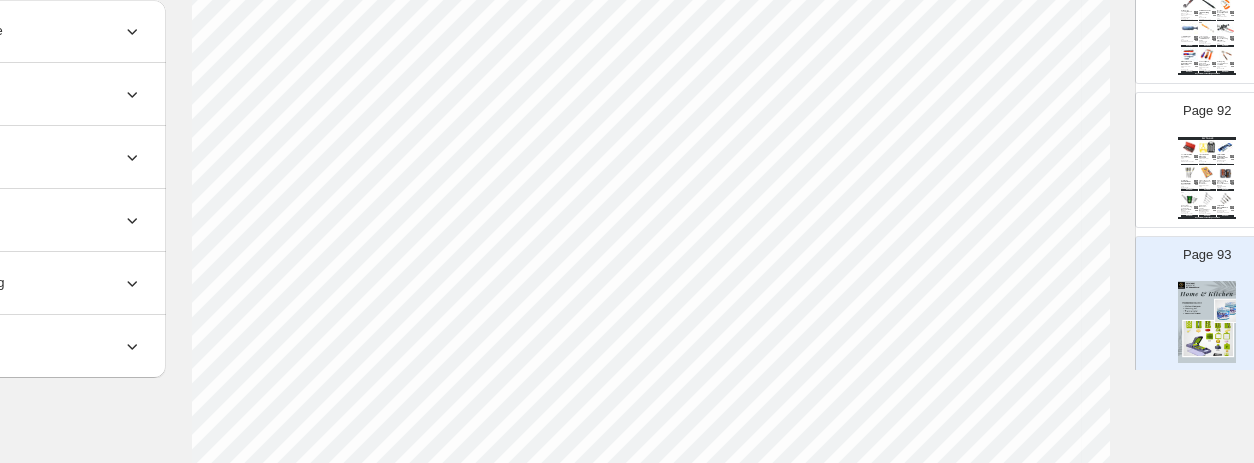 click at bounding box center (1207, 198) 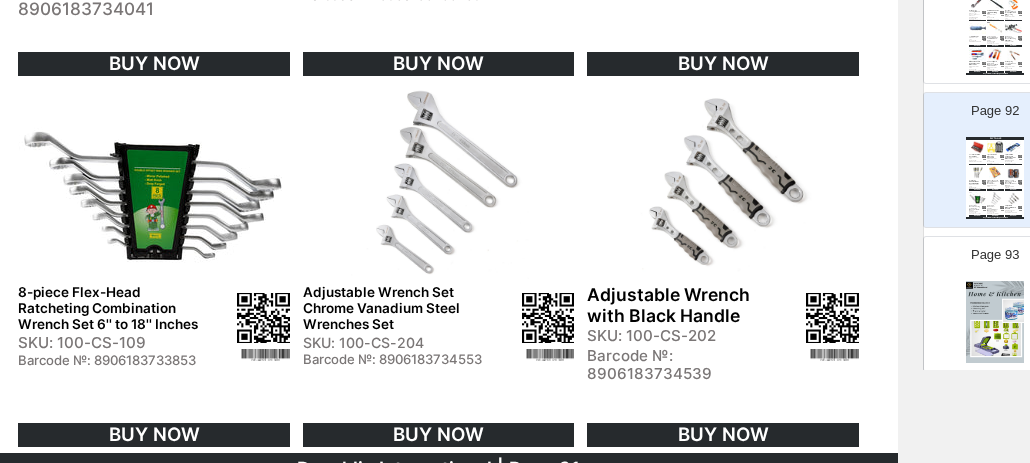 scroll, scrollTop: 862, scrollLeft: 411, axis: both 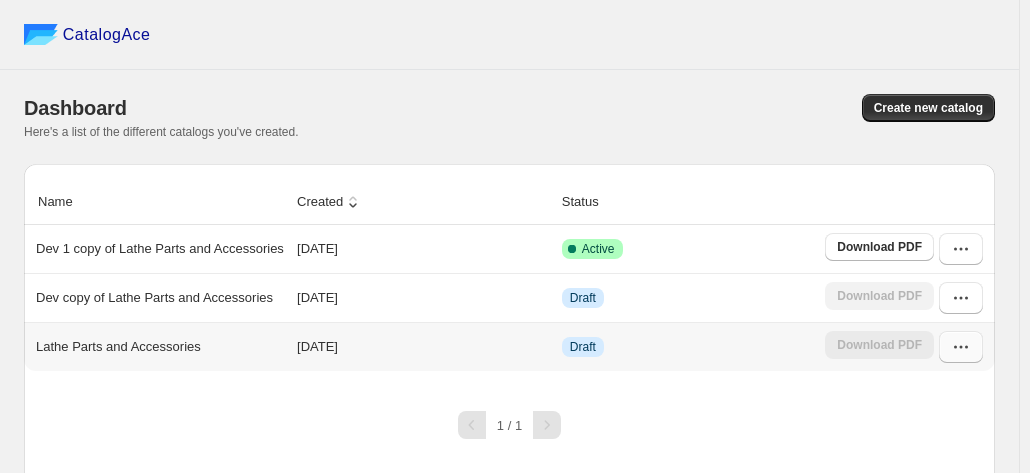 click 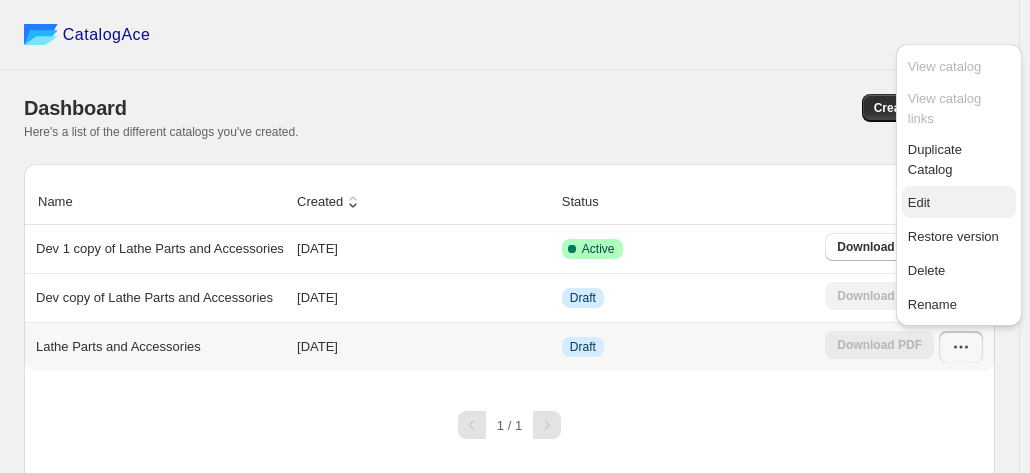 click on "Edit" at bounding box center [959, 203] 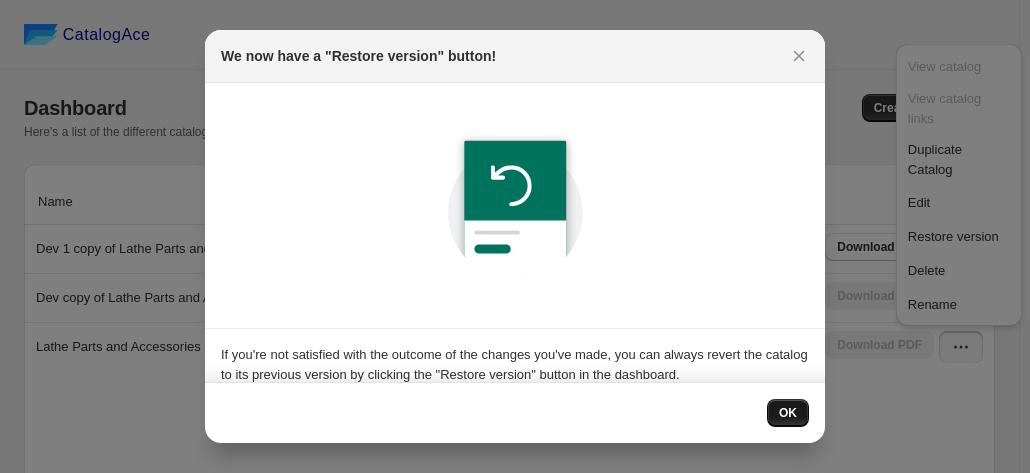 click on "OK" at bounding box center (788, 413) 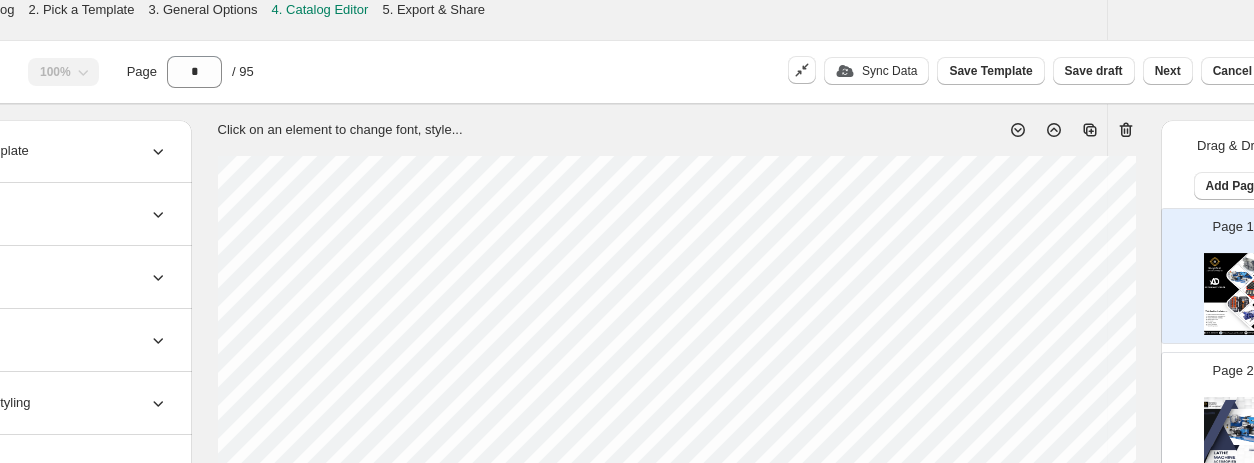 scroll, scrollTop: 0, scrollLeft: 187, axis: horizontal 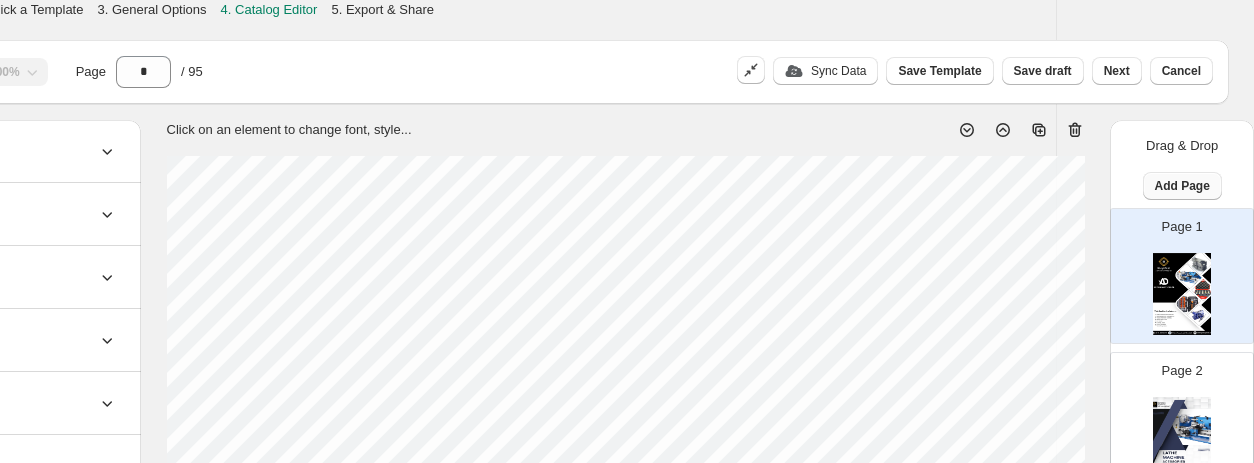 click on "Add Page" at bounding box center (1182, 186) 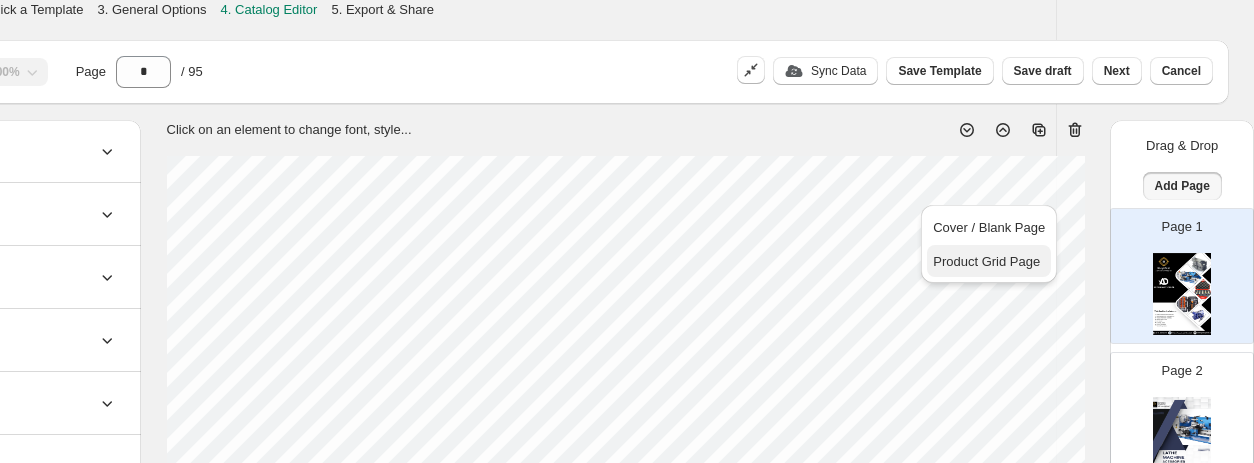 click on "Product Grid Page" at bounding box center [986, 261] 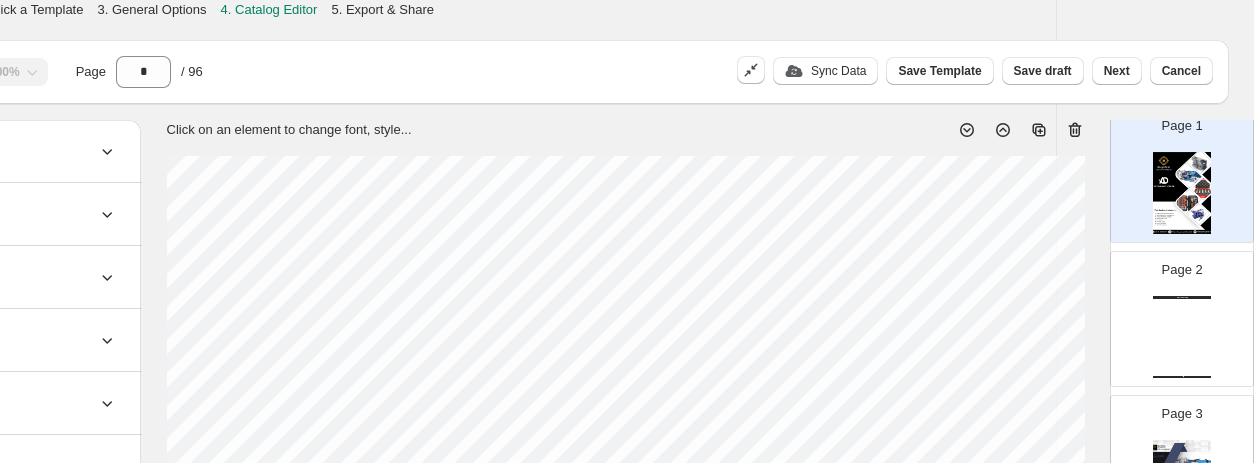 scroll, scrollTop: 100, scrollLeft: 0, axis: vertical 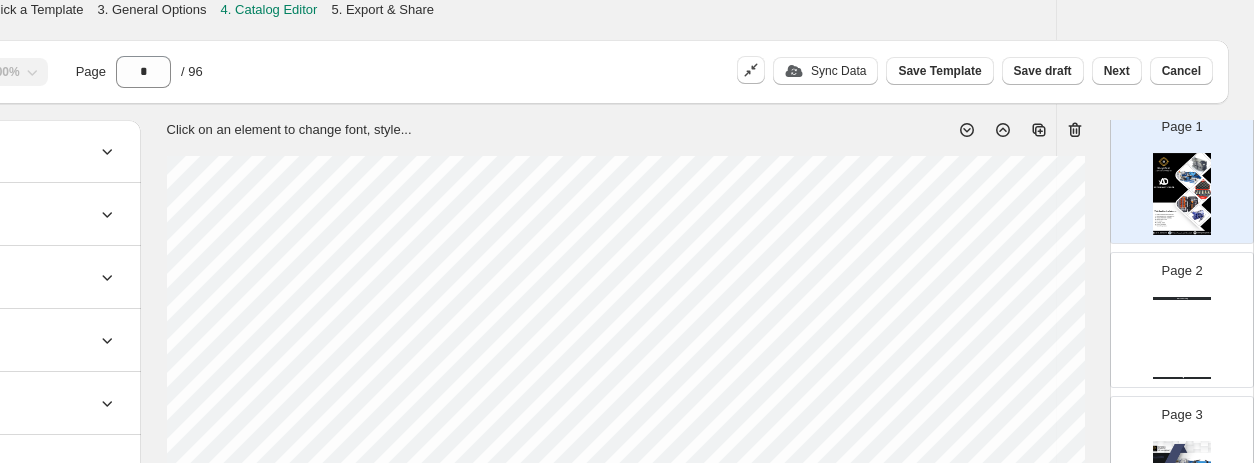 click on "Watch Catalog Watch Catalog | Page undefined" at bounding box center (1182, 338) 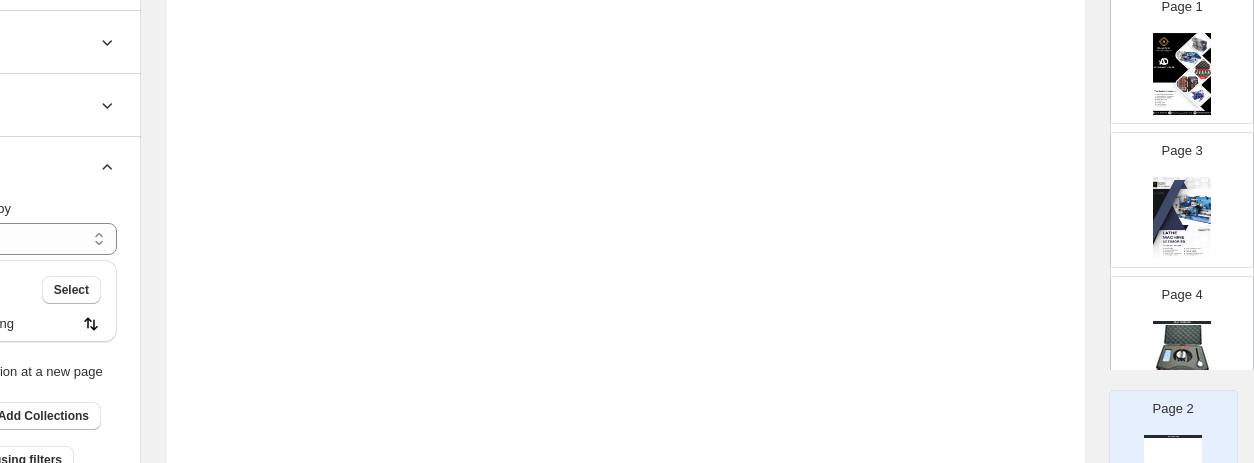 scroll, scrollTop: 962, scrollLeft: 187, axis: both 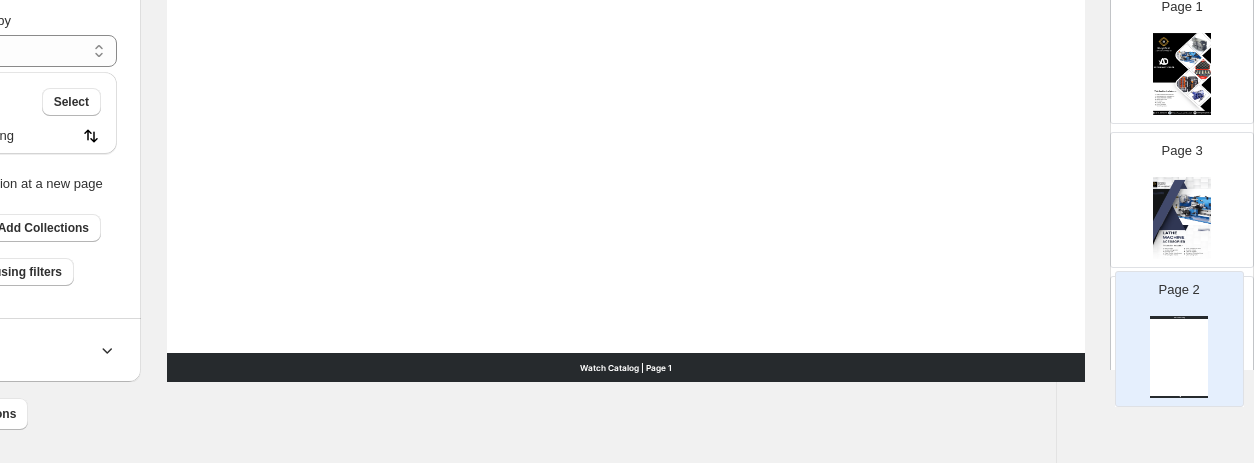 drag, startPoint x: 1178, startPoint y: 319, endPoint x: 1182, endPoint y: 345, distance: 26.305893 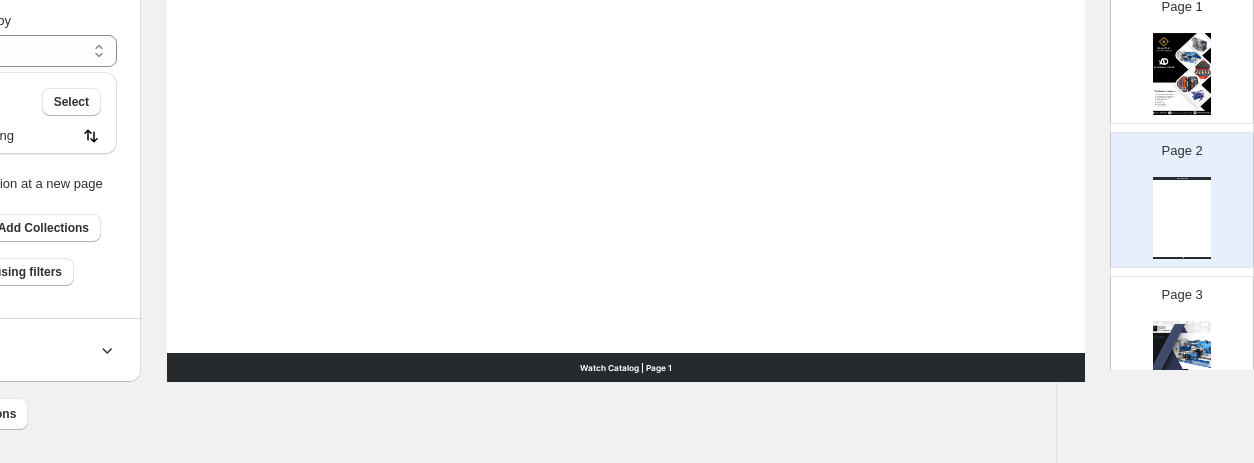 scroll, scrollTop: 0, scrollLeft: 0, axis: both 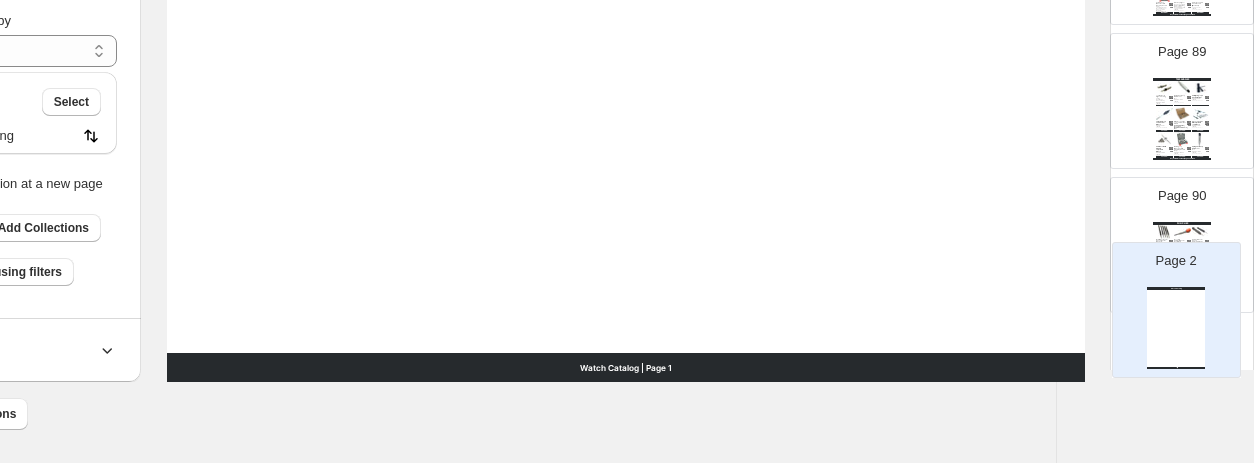 drag, startPoint x: 1163, startPoint y: 287, endPoint x: 1165, endPoint y: 299, distance: 12.165525 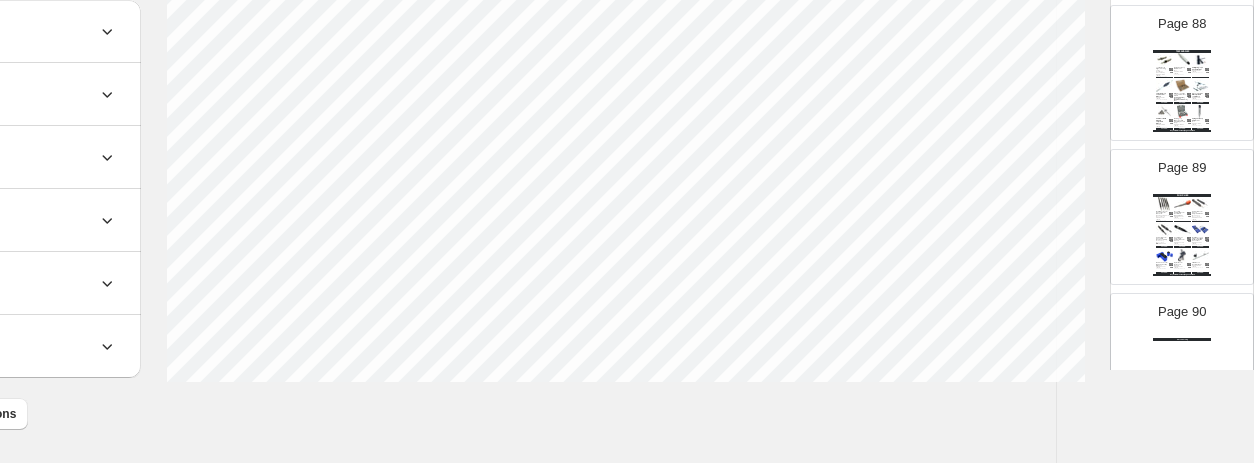 scroll, scrollTop: 962, scrollLeft: 162, axis: both 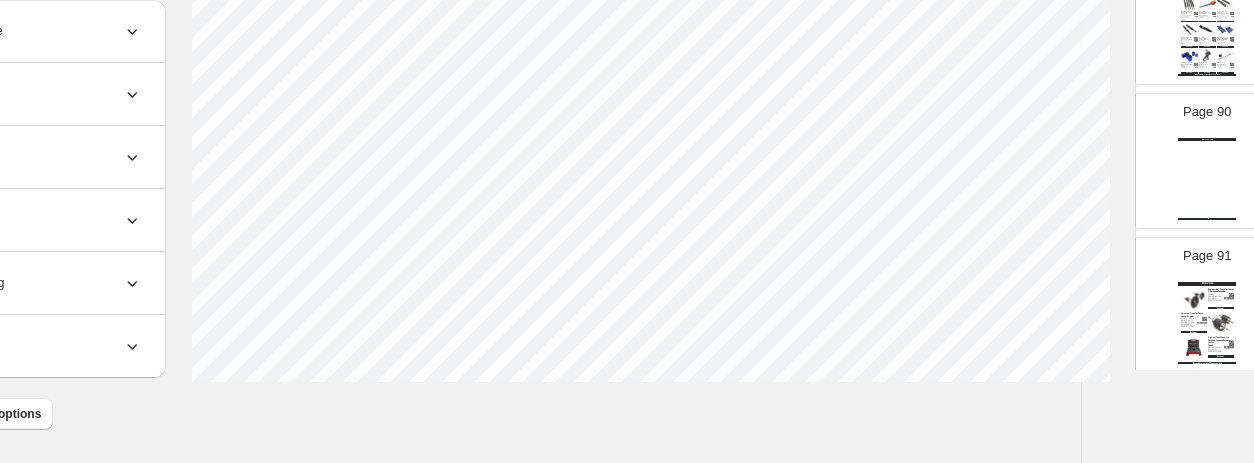 click on "Watch Catalog Watch Catalog | Page undefined" at bounding box center [1207, 179] 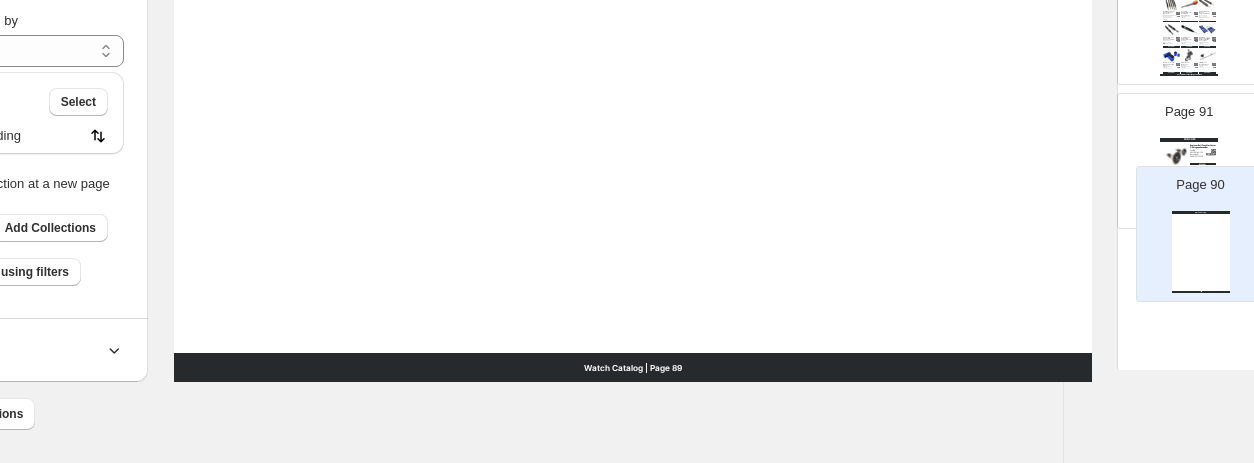 scroll, scrollTop: 962, scrollLeft: 187, axis: both 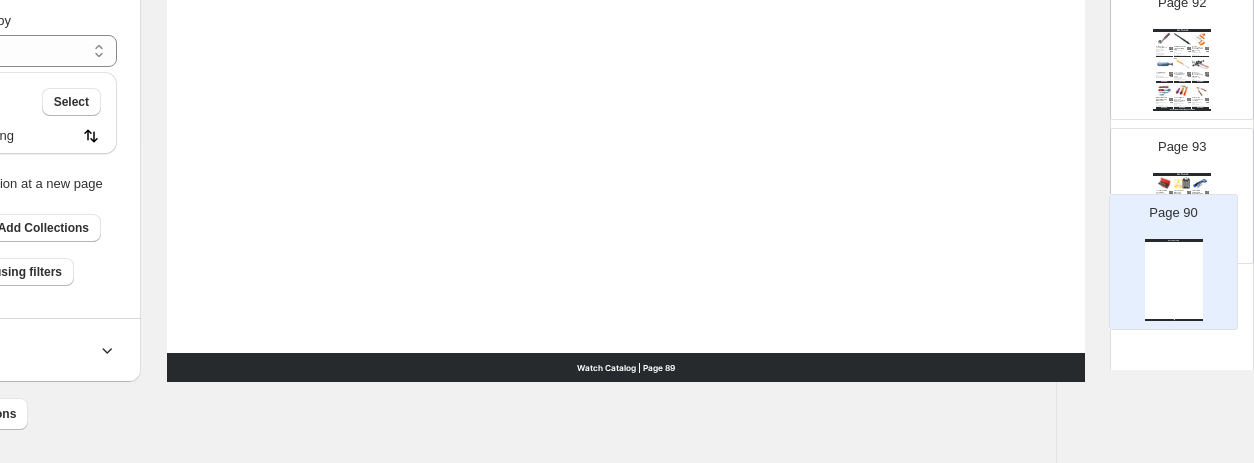 drag, startPoint x: 1198, startPoint y: 127, endPoint x: 1174, endPoint y: 292, distance: 166.73631 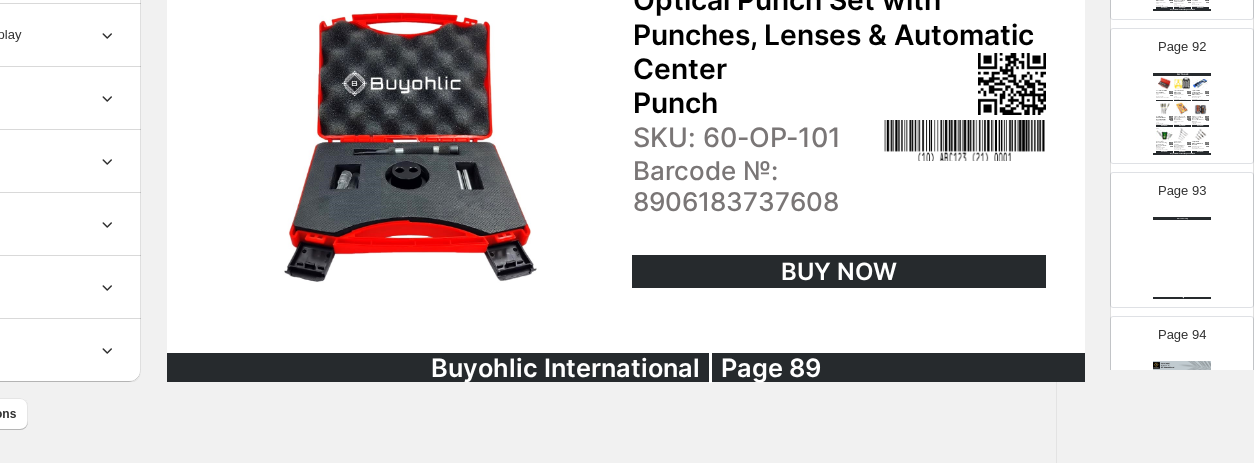 scroll, scrollTop: 13264, scrollLeft: 0, axis: vertical 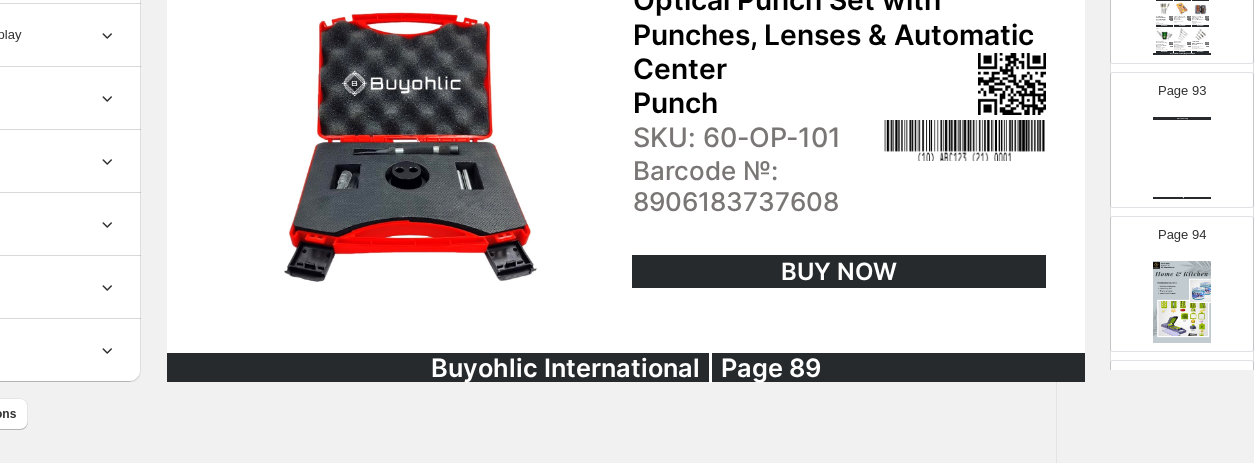 click at bounding box center (1182, 302) 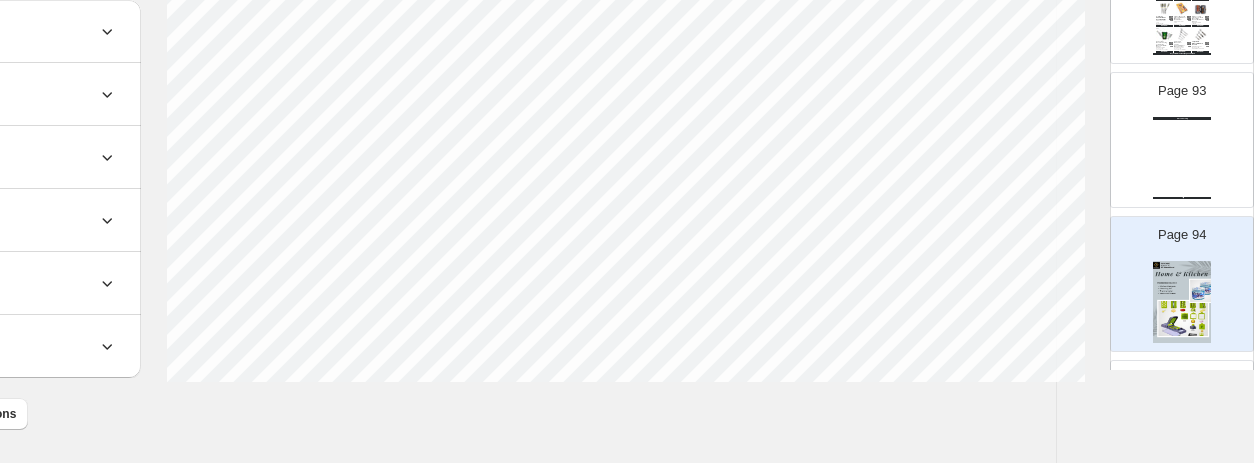 scroll, scrollTop: 962, scrollLeft: 162, axis: both 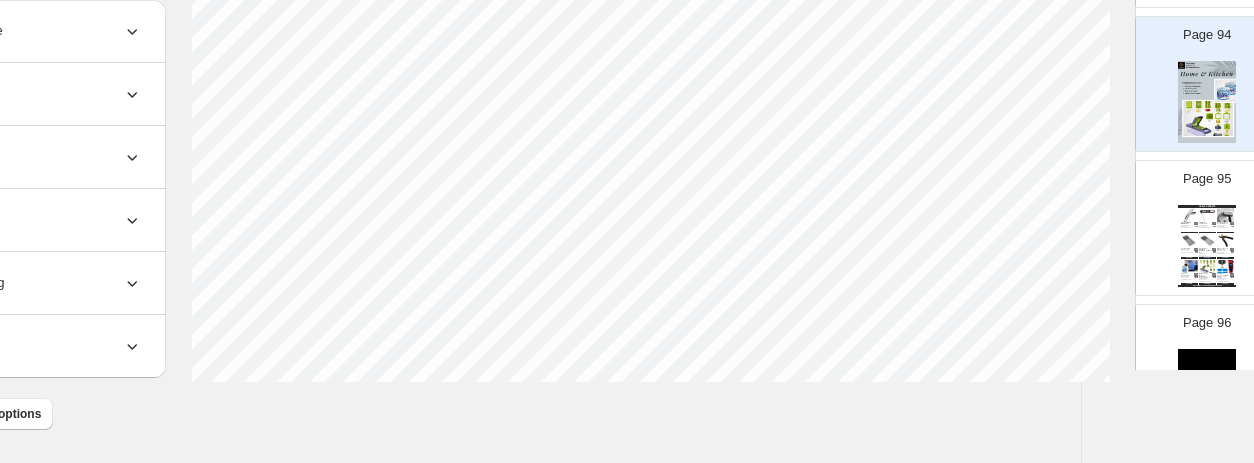 click at bounding box center [1207, 266] 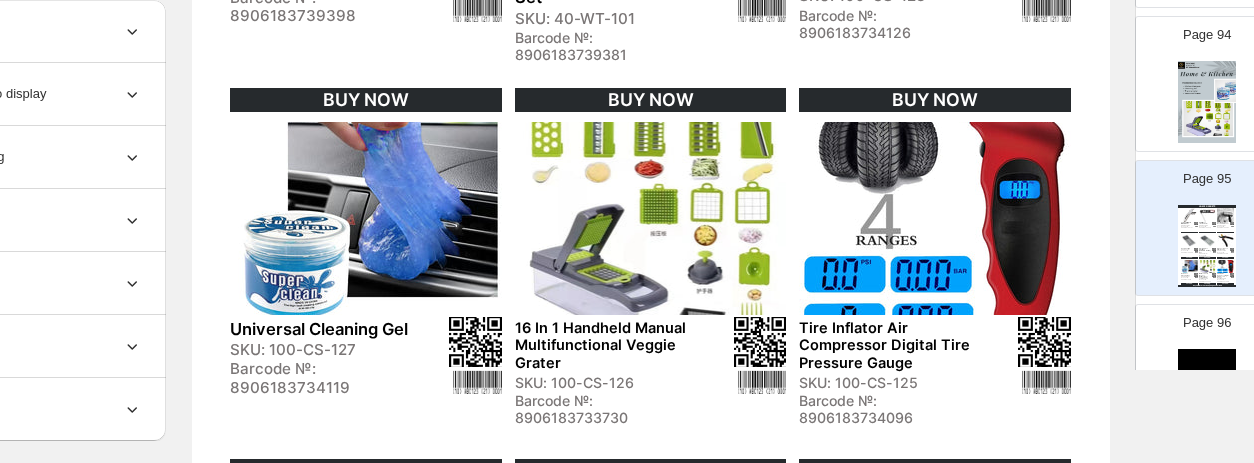 scroll, scrollTop: 800, scrollLeft: 162, axis: both 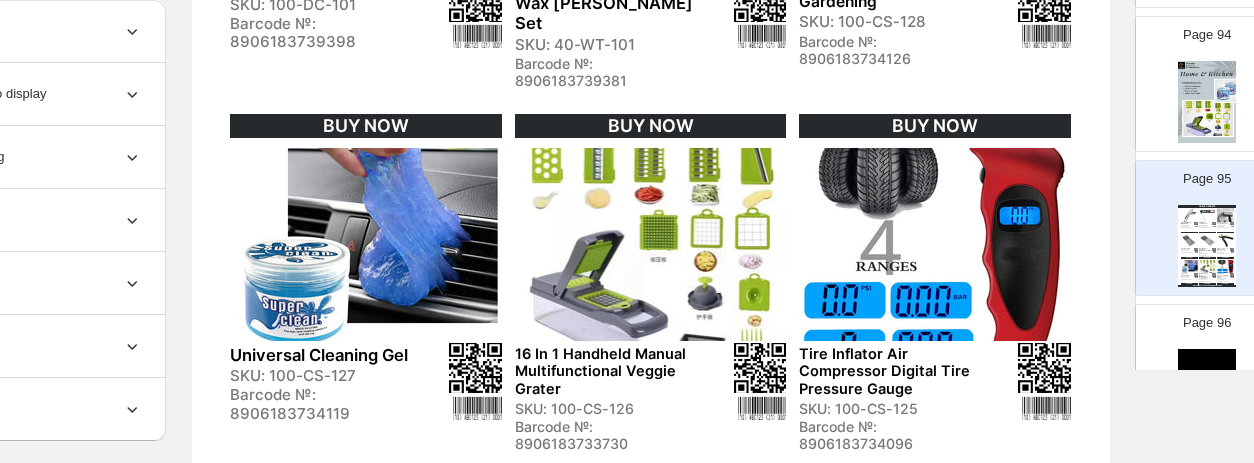 click at bounding box center (935, 244) 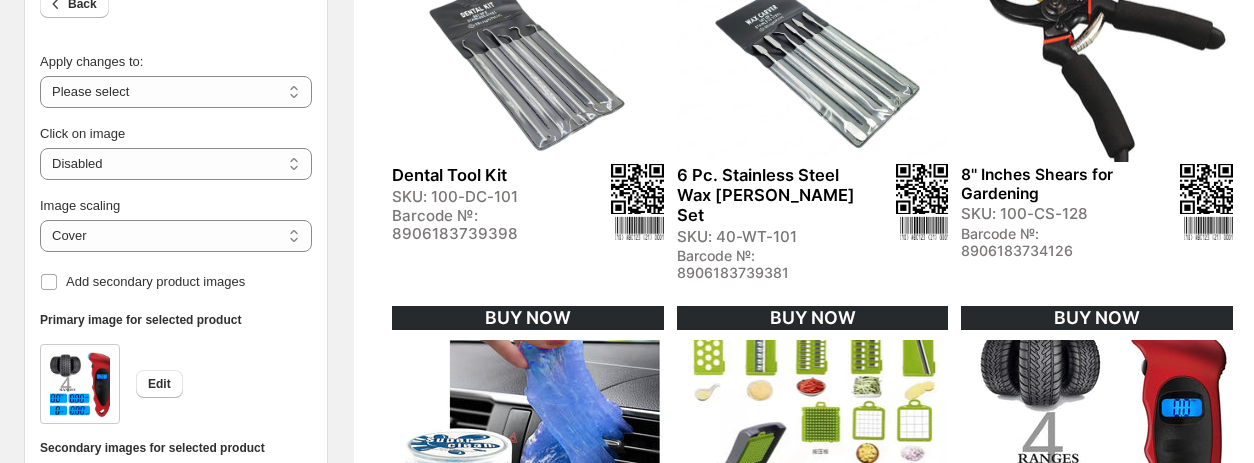 scroll, scrollTop: 600, scrollLeft: 0, axis: vertical 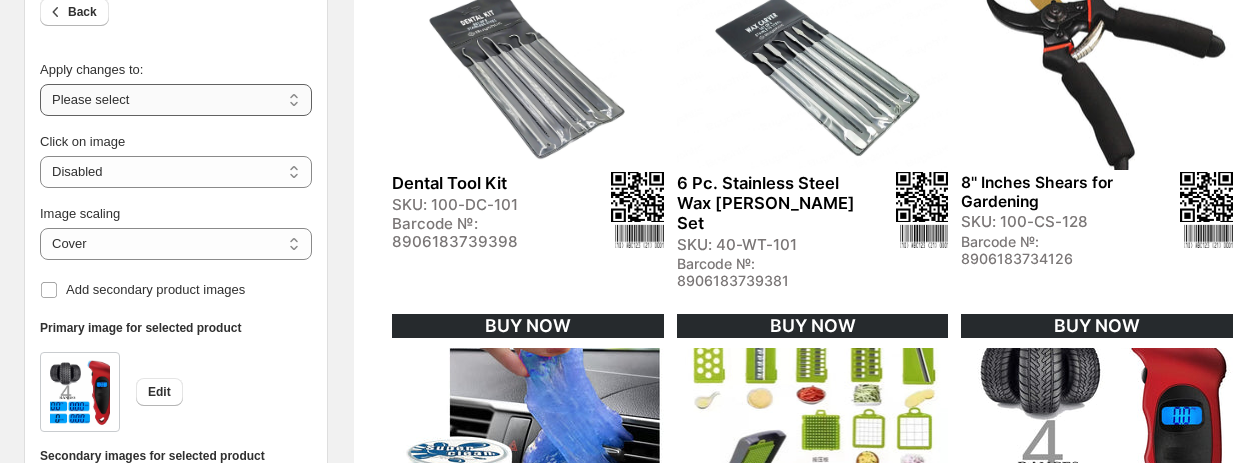 click on "**********" at bounding box center (176, 100) 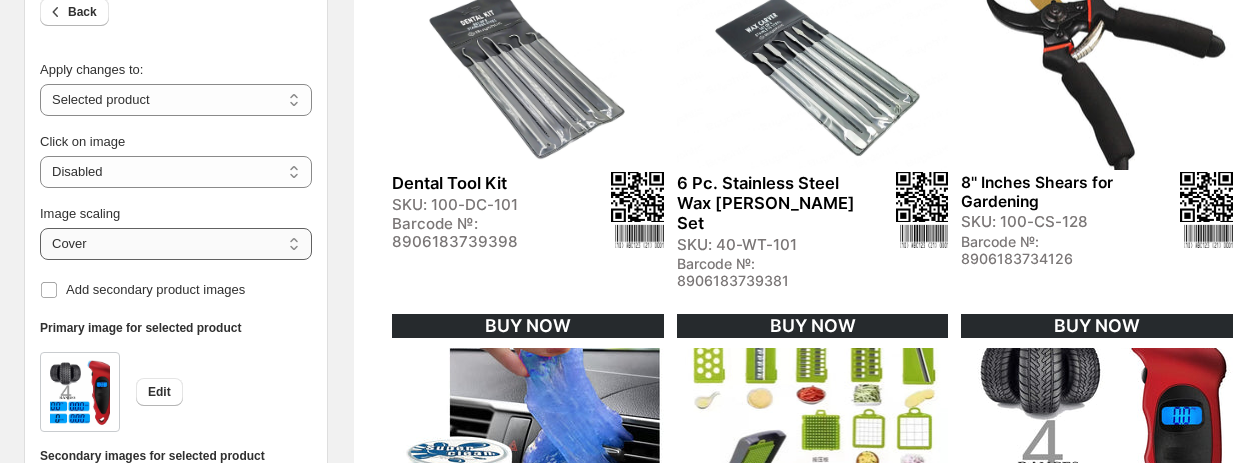 click on "***** *******" at bounding box center [176, 244] 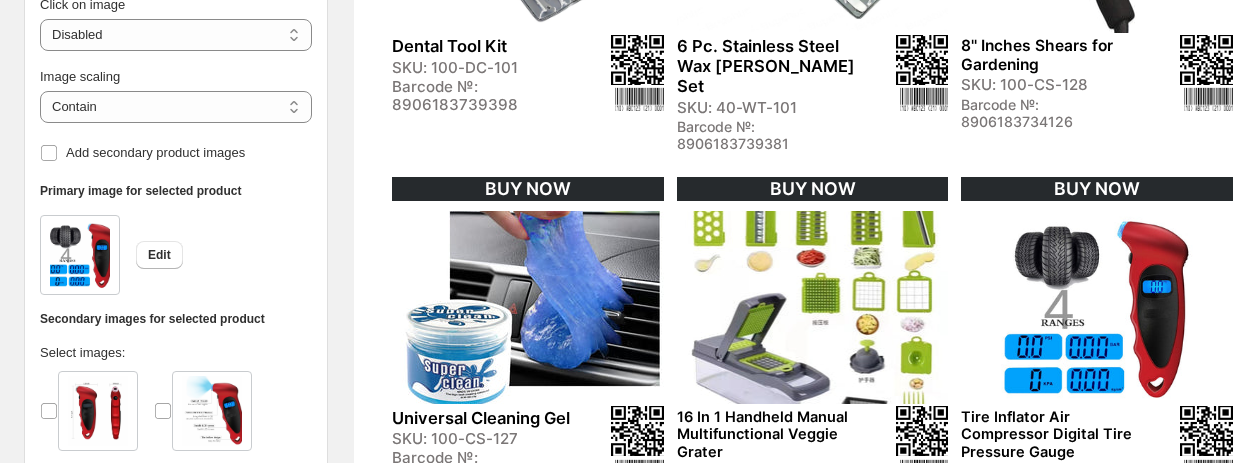 scroll, scrollTop: 800, scrollLeft: 0, axis: vertical 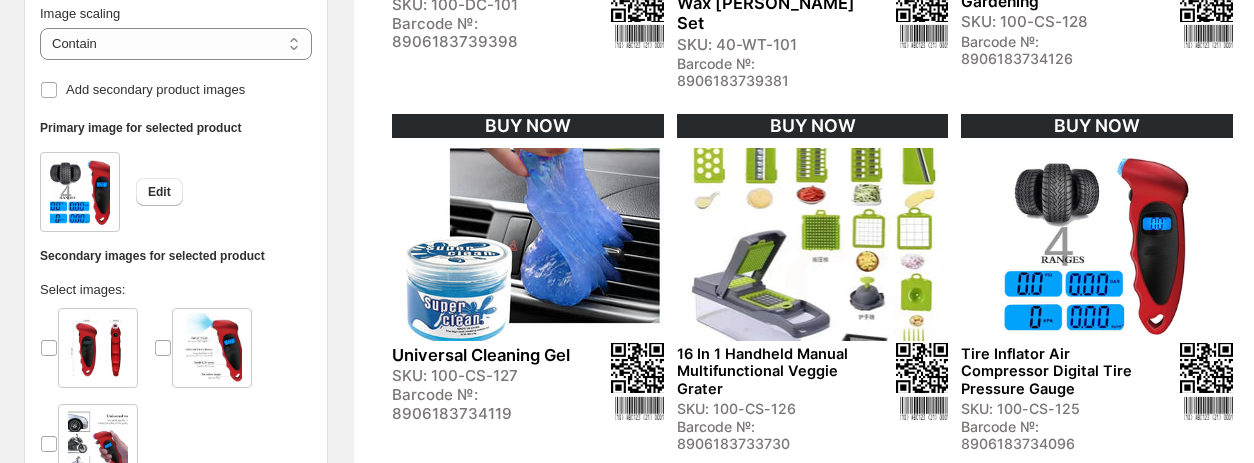 click at bounding box center (813, 244) 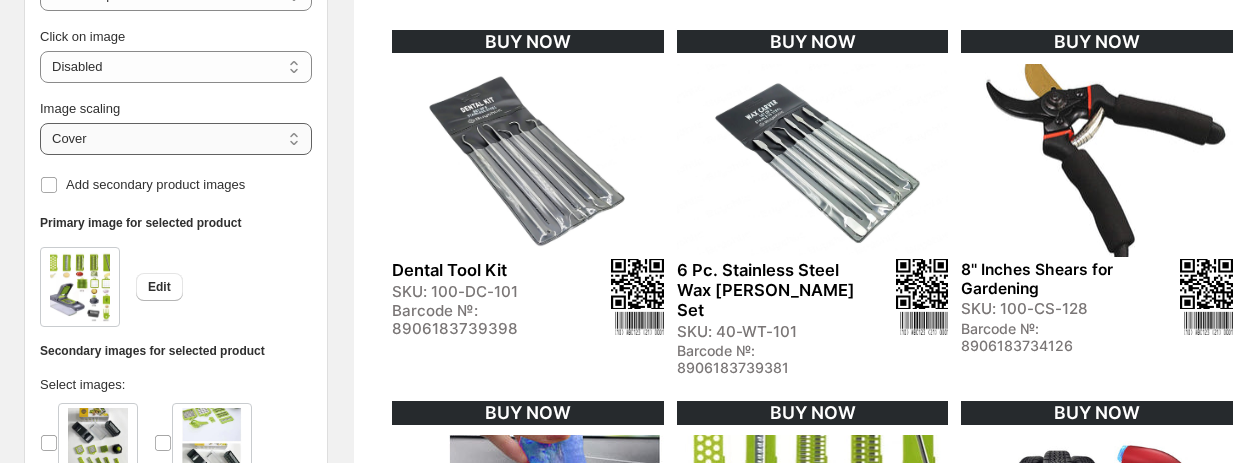 scroll, scrollTop: 500, scrollLeft: 0, axis: vertical 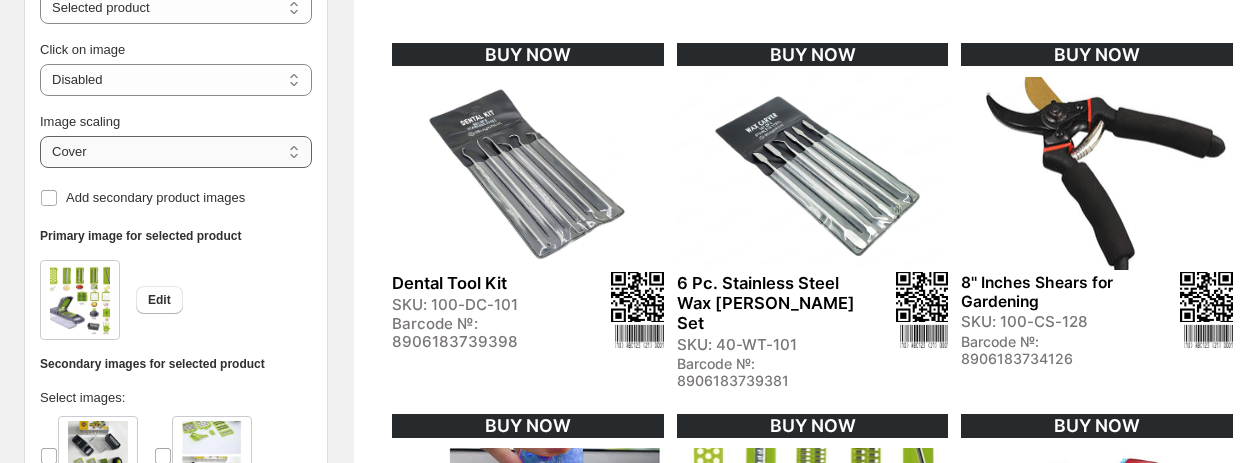 click on "***** *******" at bounding box center [176, 152] 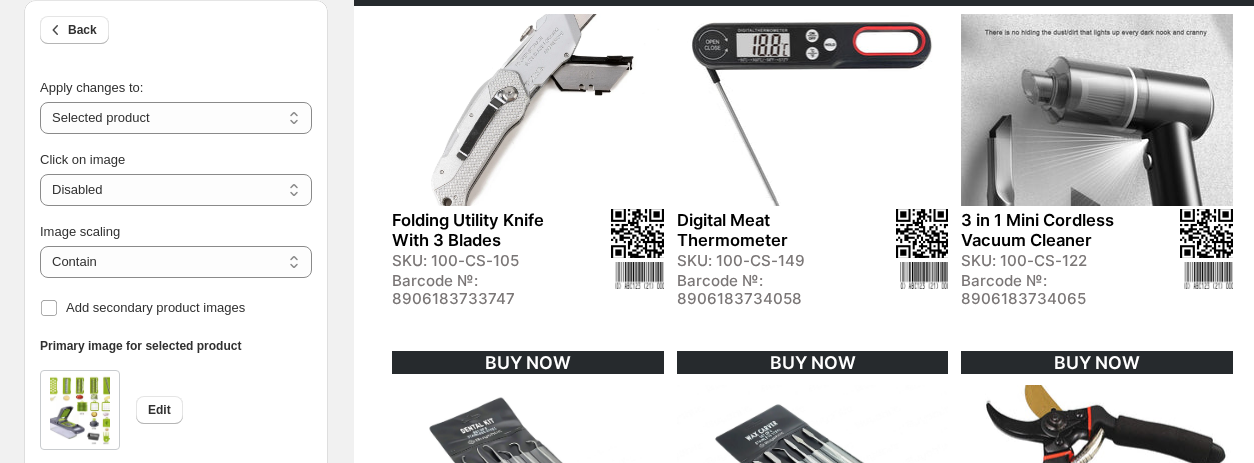 scroll, scrollTop: 200, scrollLeft: 0, axis: vertical 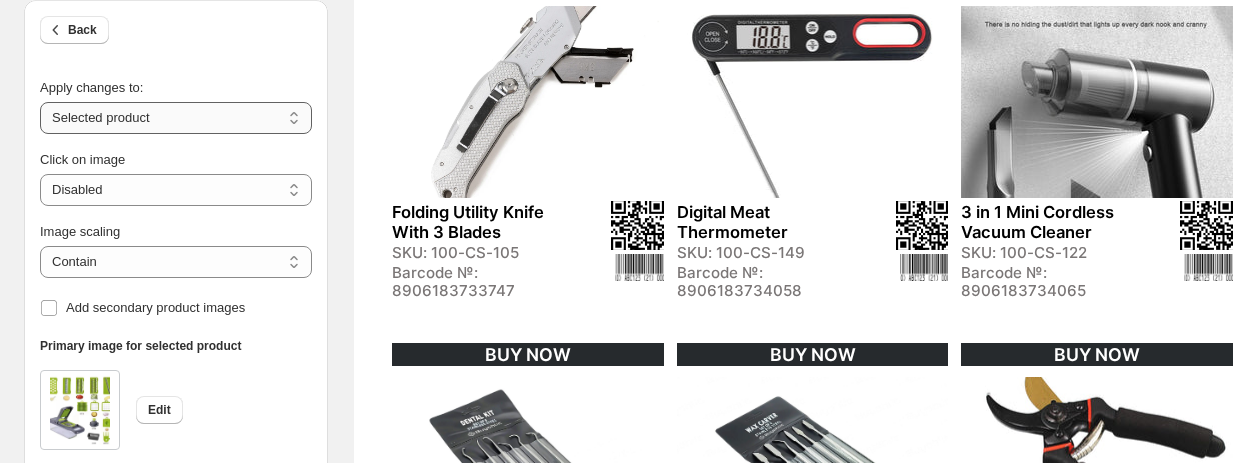 click on "**********" at bounding box center (176, 118) 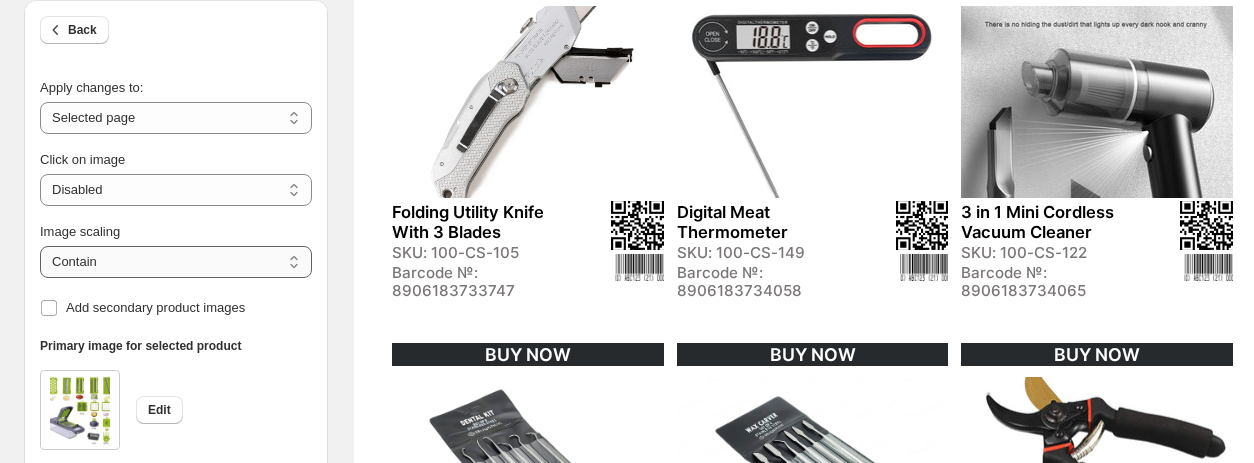 drag, startPoint x: 131, startPoint y: 254, endPoint x: 130, endPoint y: 267, distance: 13.038404 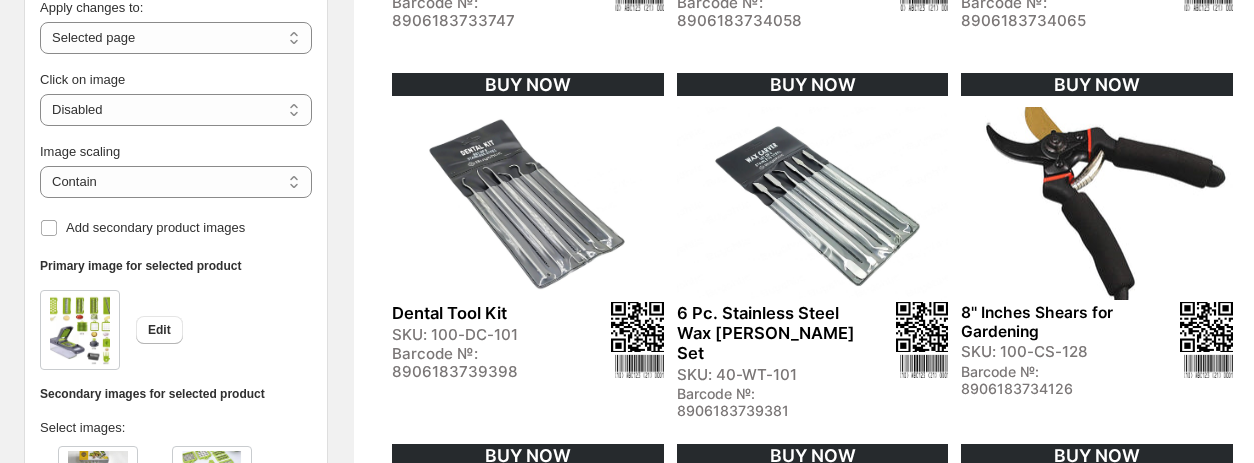 scroll, scrollTop: 500, scrollLeft: 0, axis: vertical 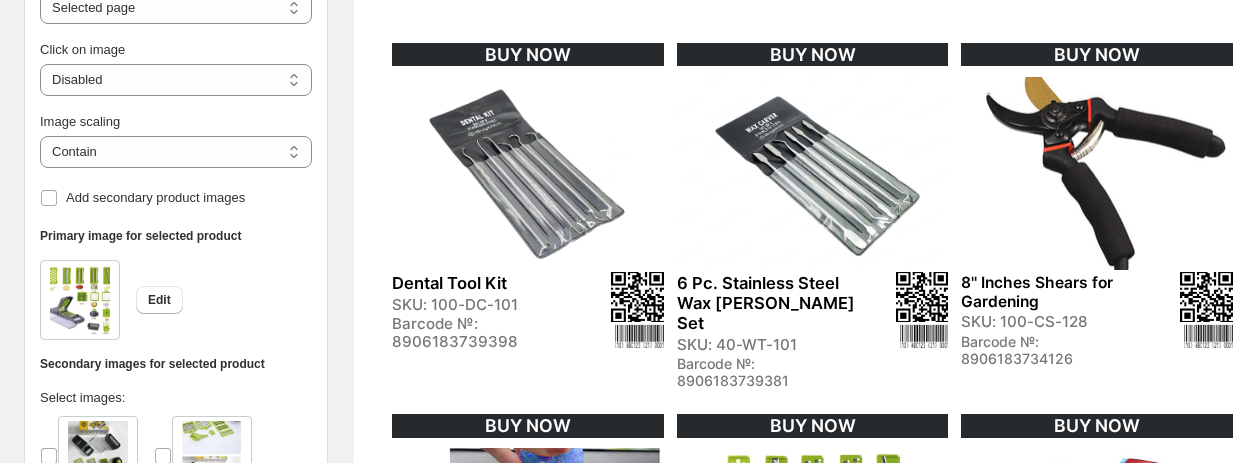 click at bounding box center [1097, 173] 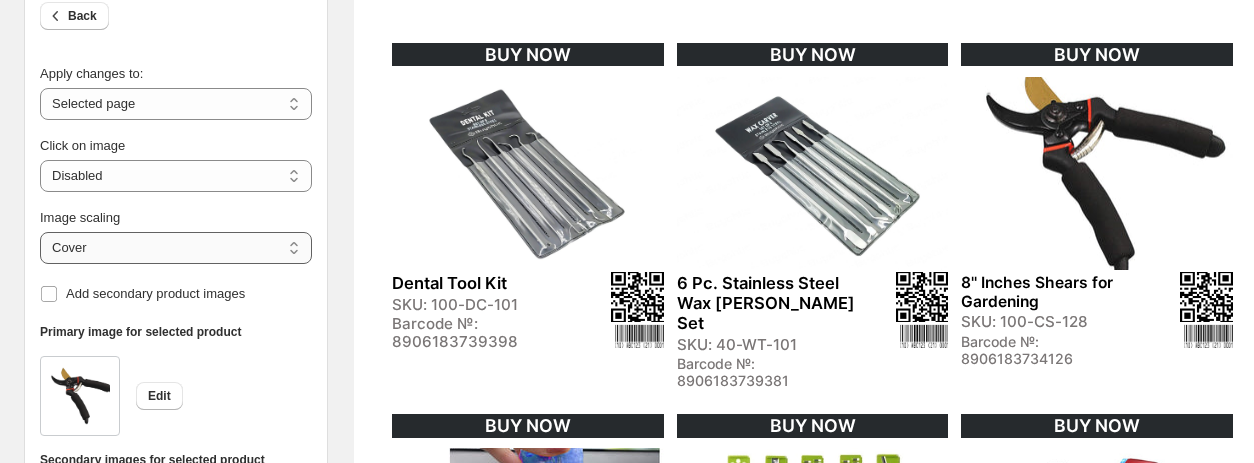 click on "***** *******" at bounding box center [176, 248] 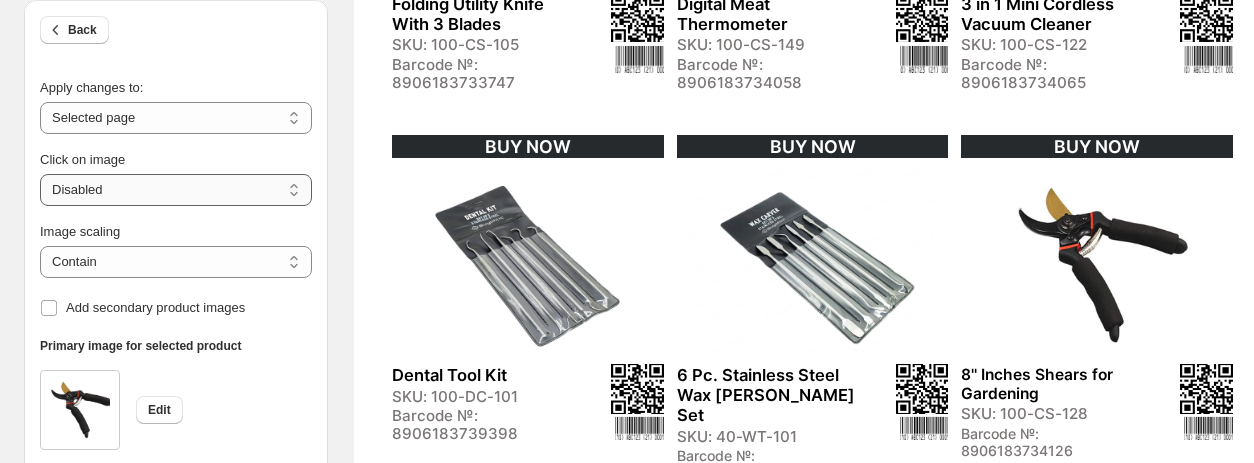 scroll, scrollTop: 400, scrollLeft: 0, axis: vertical 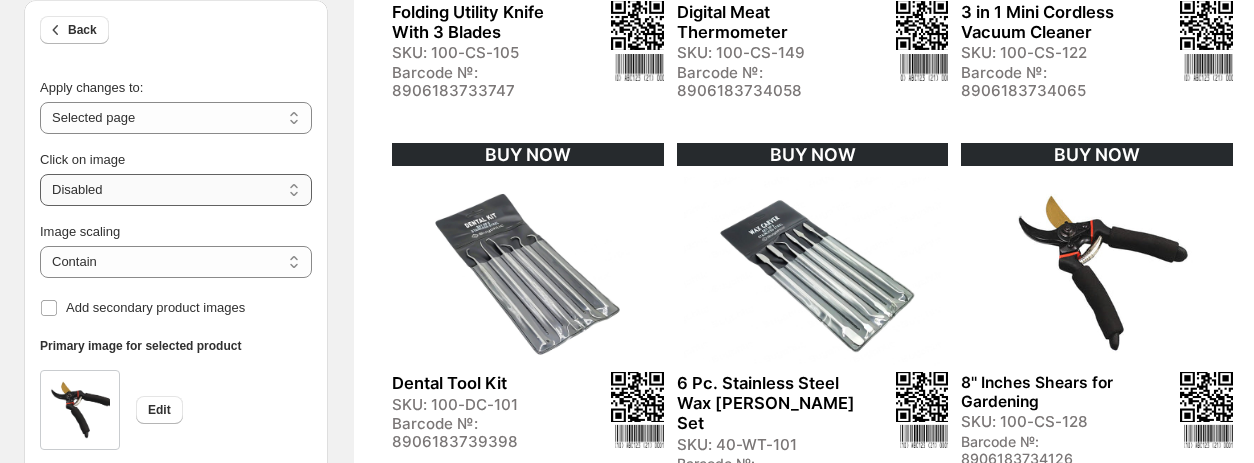 click on "**********" at bounding box center [176, 190] 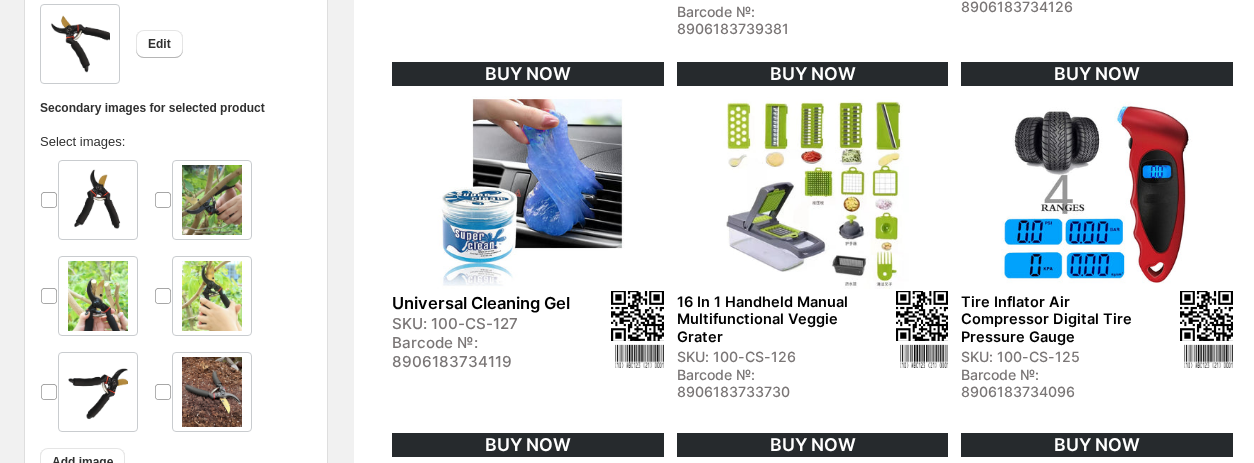scroll, scrollTop: 900, scrollLeft: 0, axis: vertical 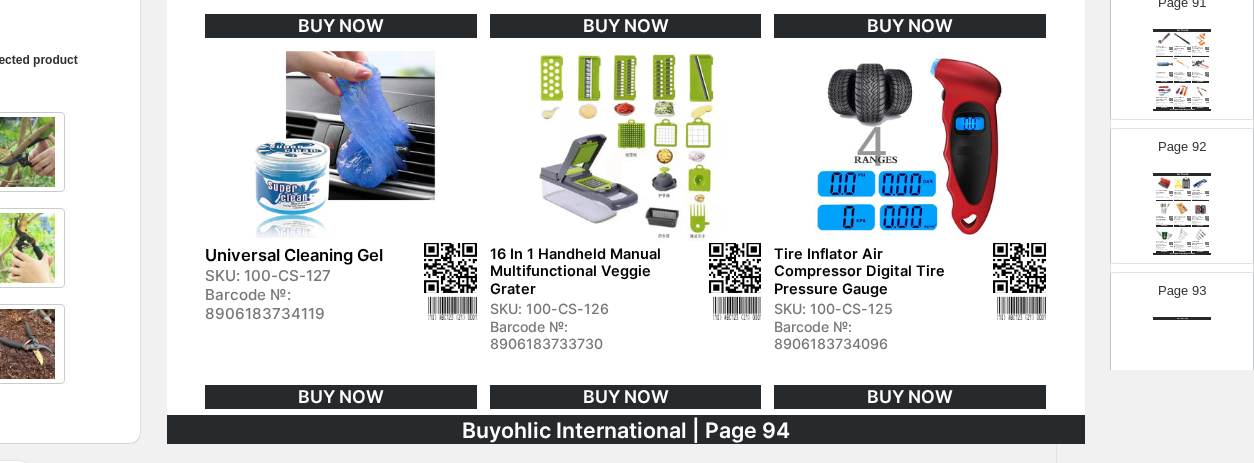 click on "Watch Catalog Watch Catalog | Page undefined" at bounding box center (1182, 358) 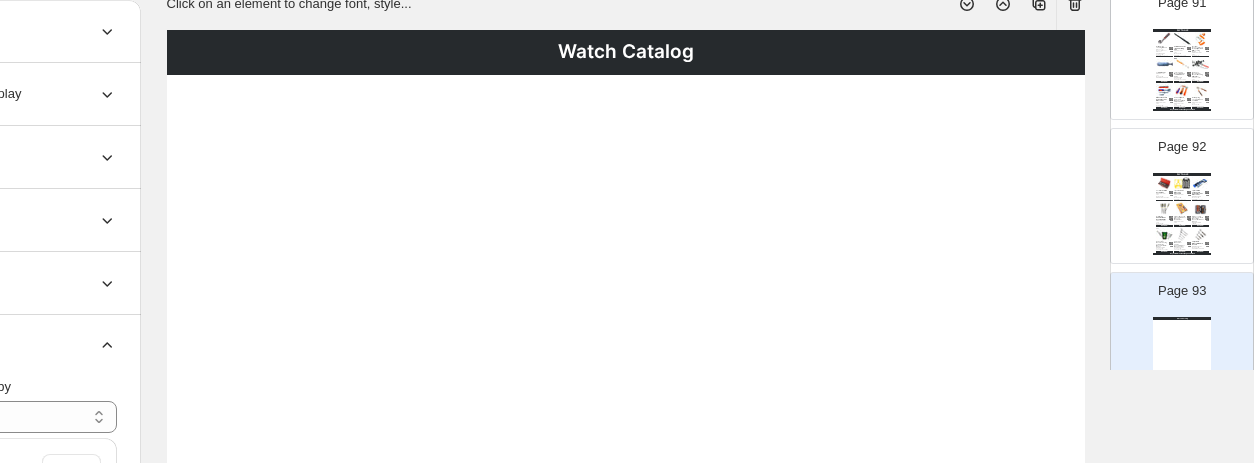 scroll, scrollTop: 0, scrollLeft: 187, axis: horizontal 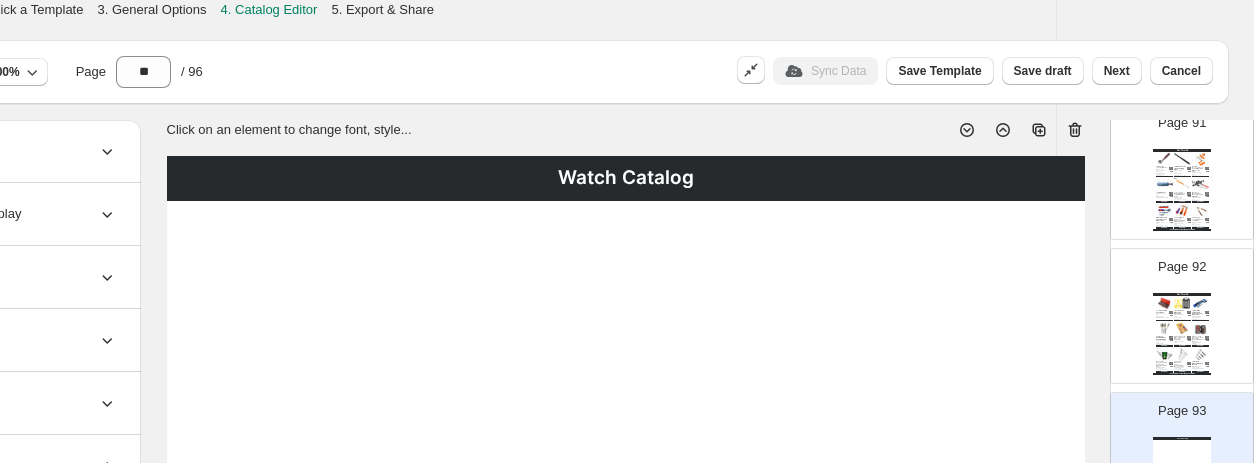 click at bounding box center [1171, 340] 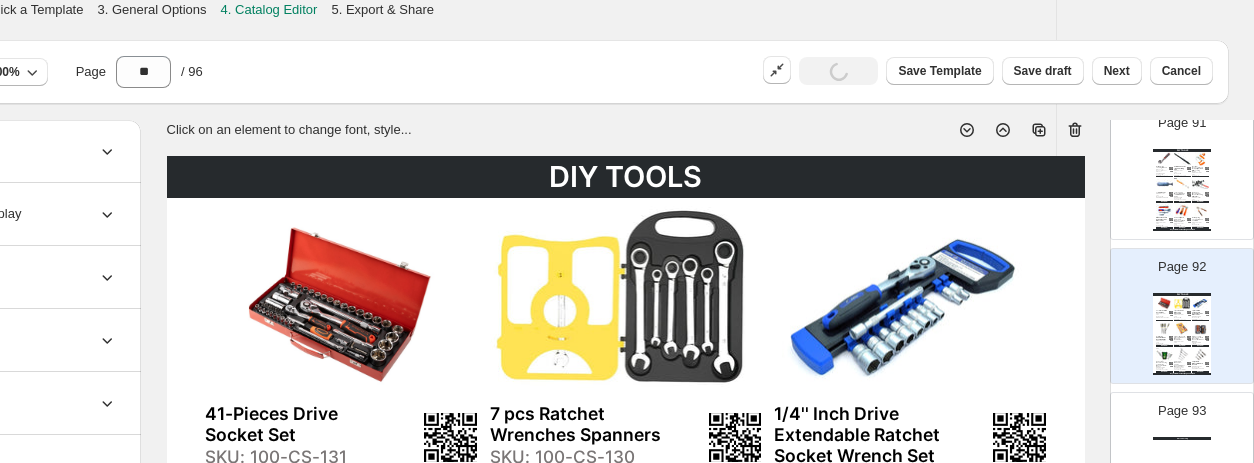 click on "Watch Catalog Watch Catalog | Page undefined" at bounding box center (1182, 478) 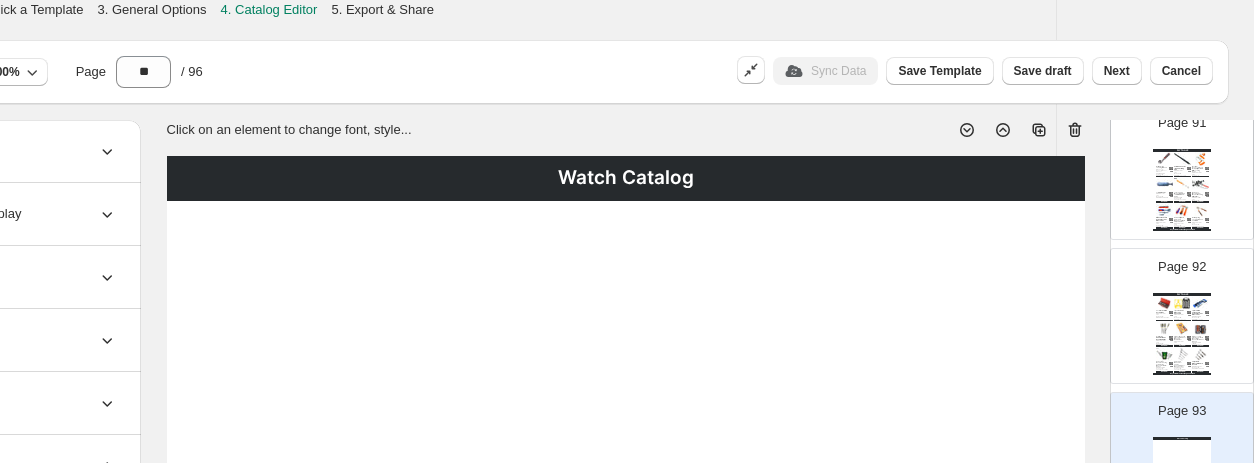 click on "Watch Catalog" at bounding box center [626, 178] 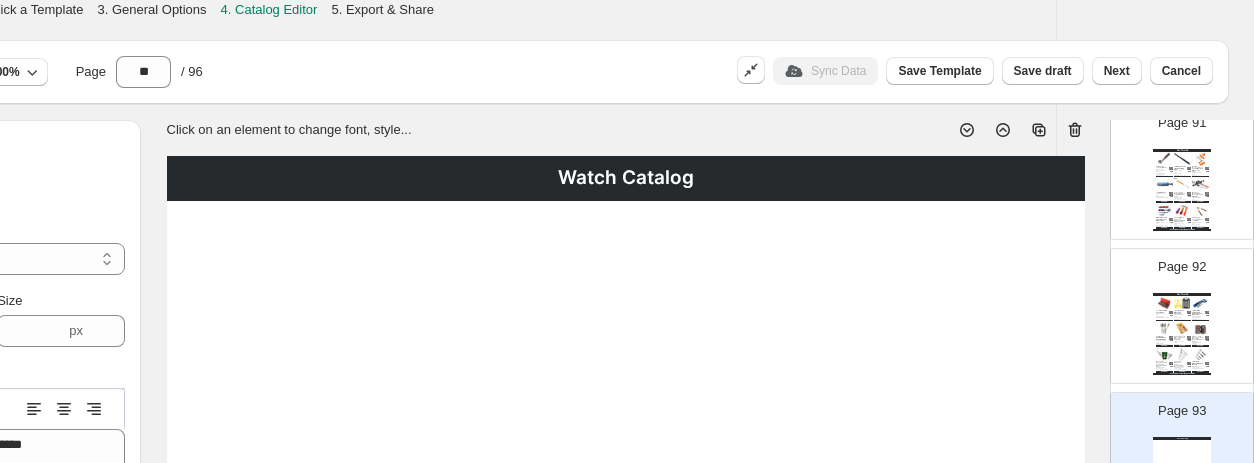 click on "Watch Catalog" at bounding box center [626, 178] 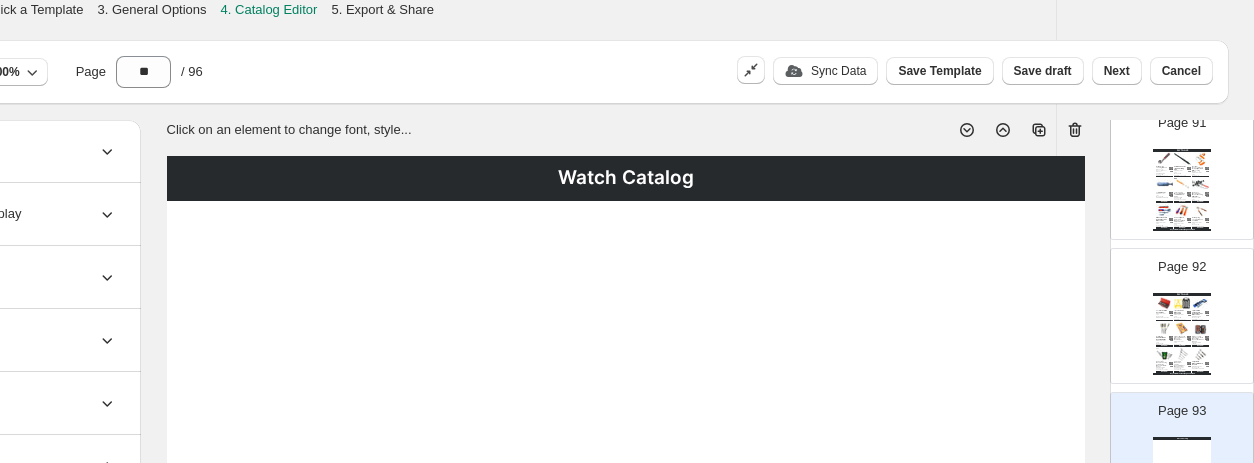 click on "Watch Catalog" at bounding box center [626, 178] 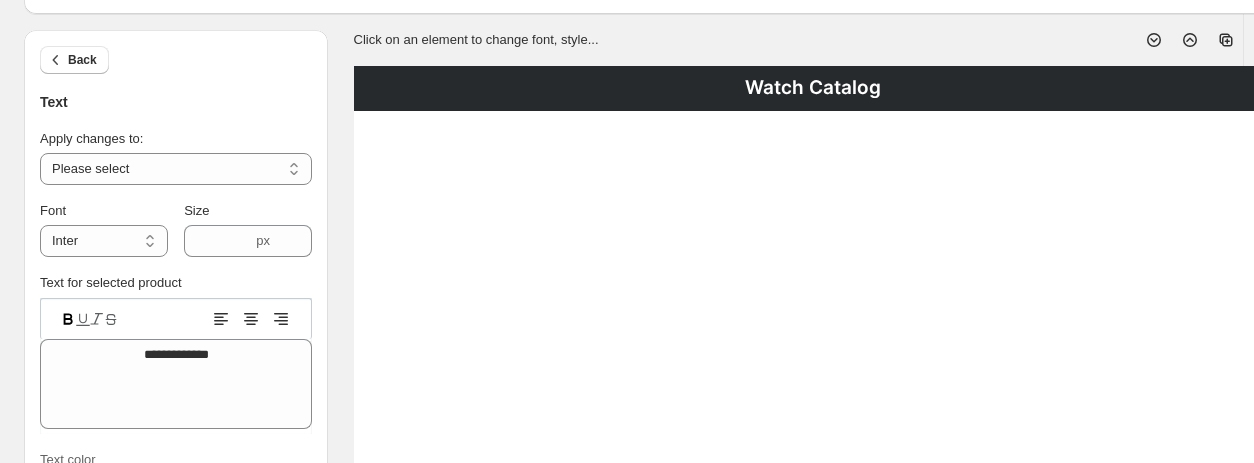 scroll, scrollTop: 100, scrollLeft: 0, axis: vertical 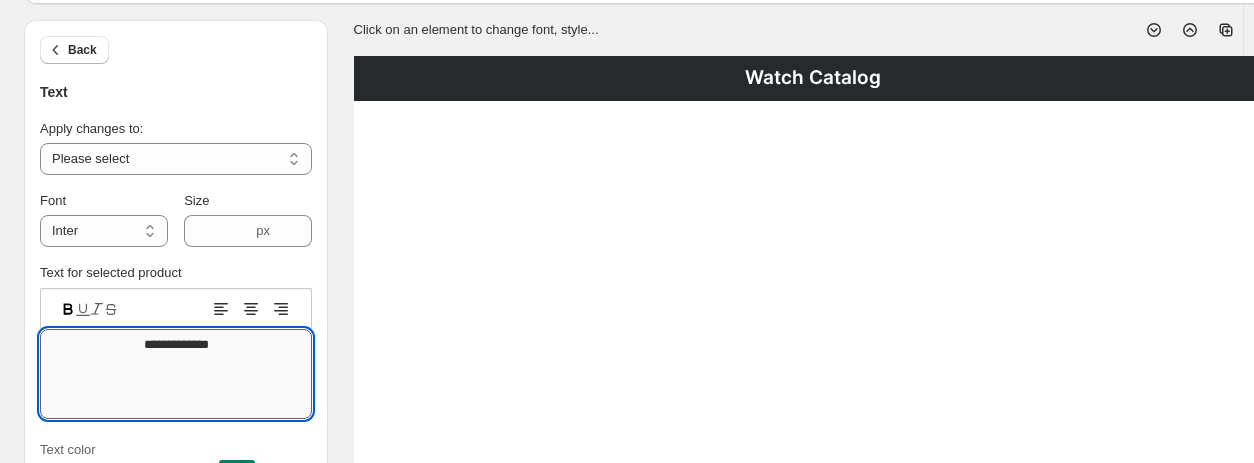 click on "**********" at bounding box center [176, 374] 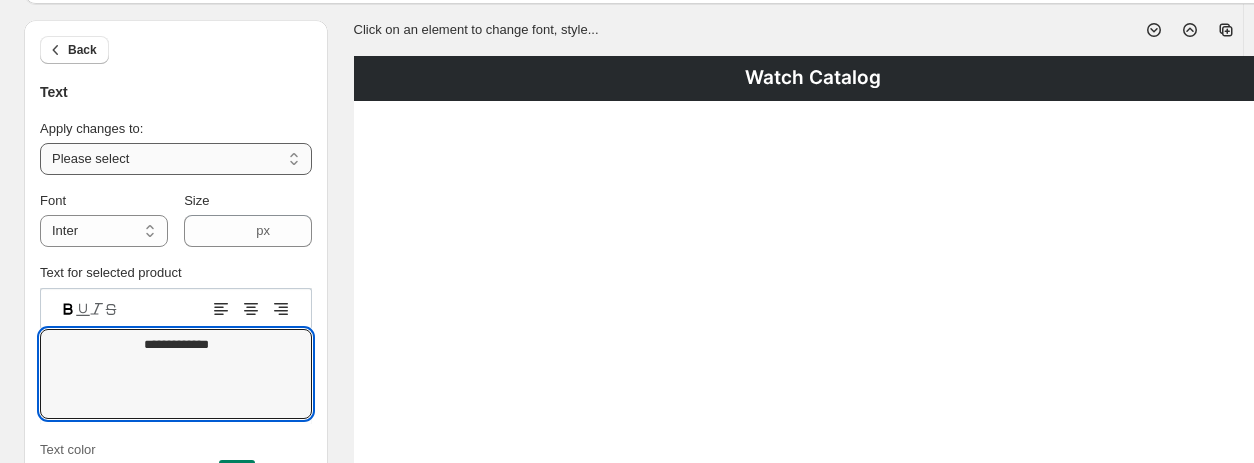 drag, startPoint x: 126, startPoint y: 145, endPoint x: 122, endPoint y: 170, distance: 25.317978 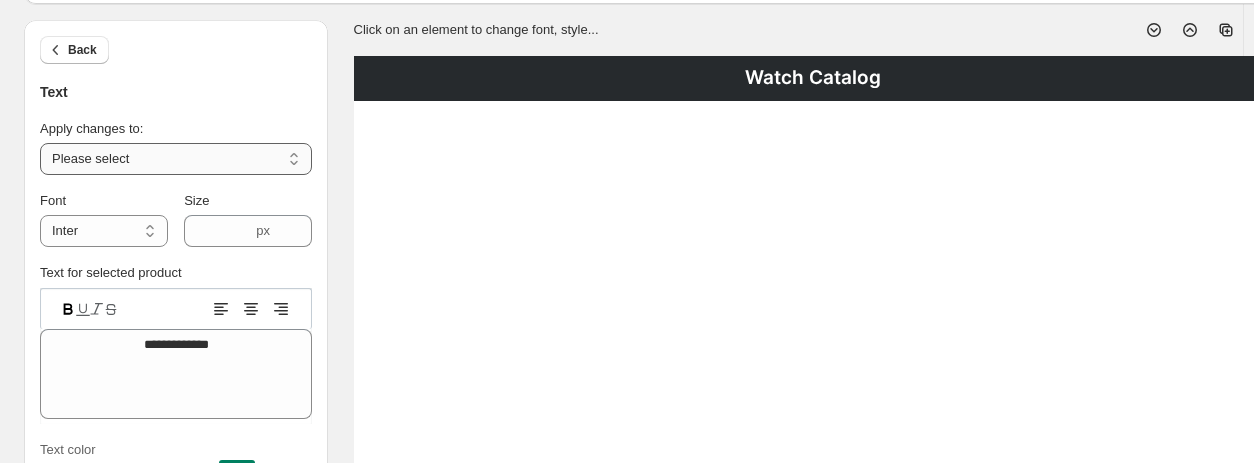 select on "**********" 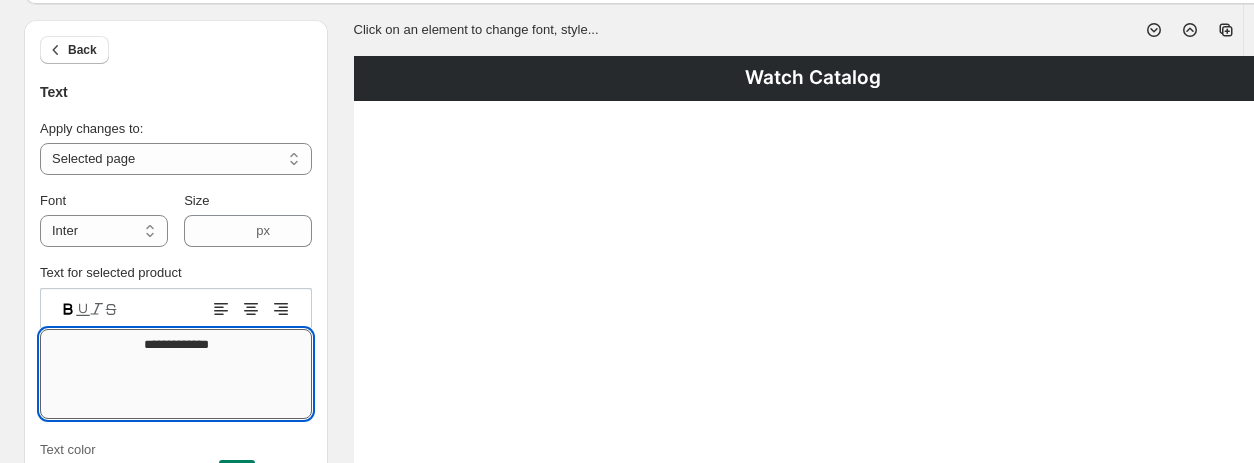 click on "**********" at bounding box center (176, 374) 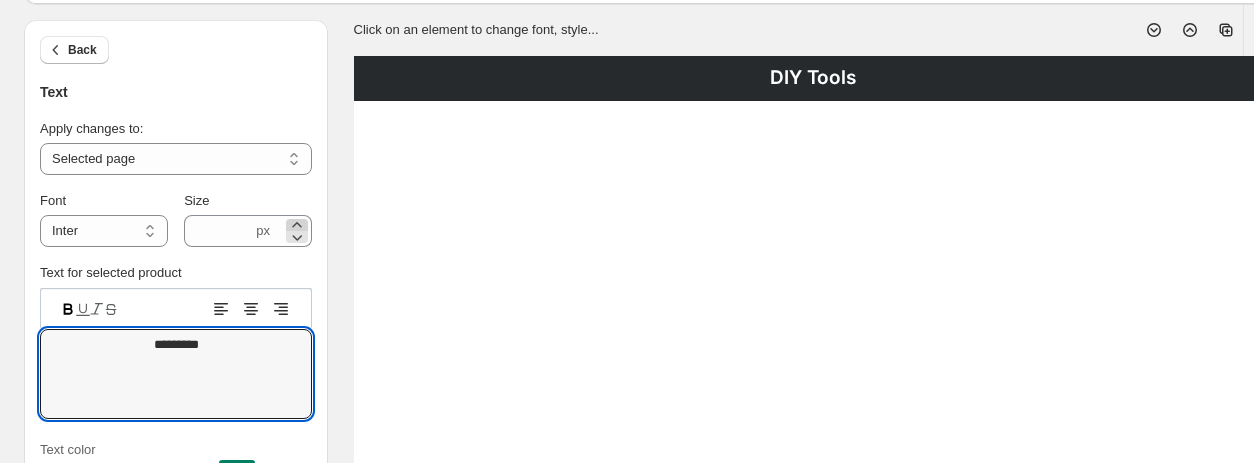type on "*********" 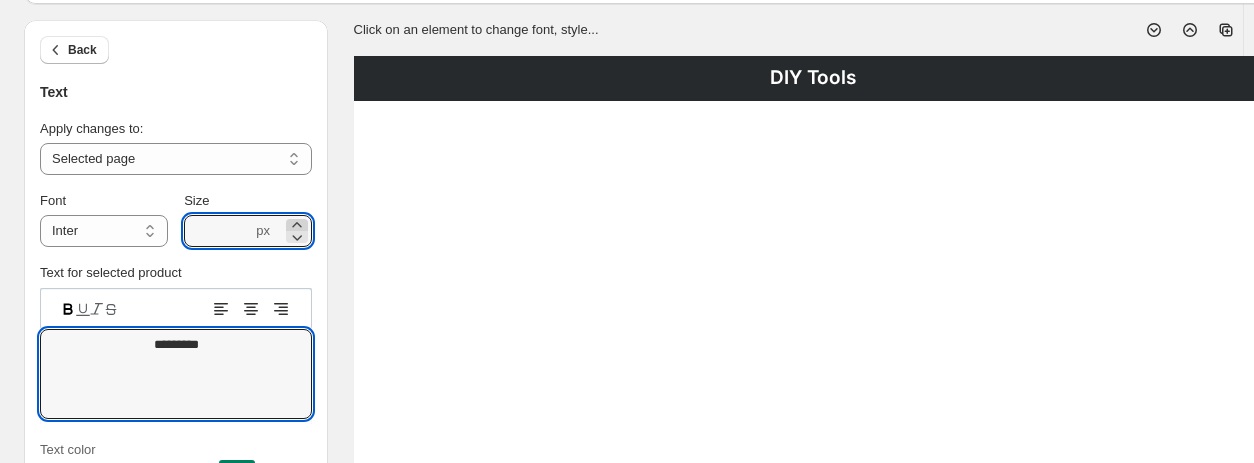 click 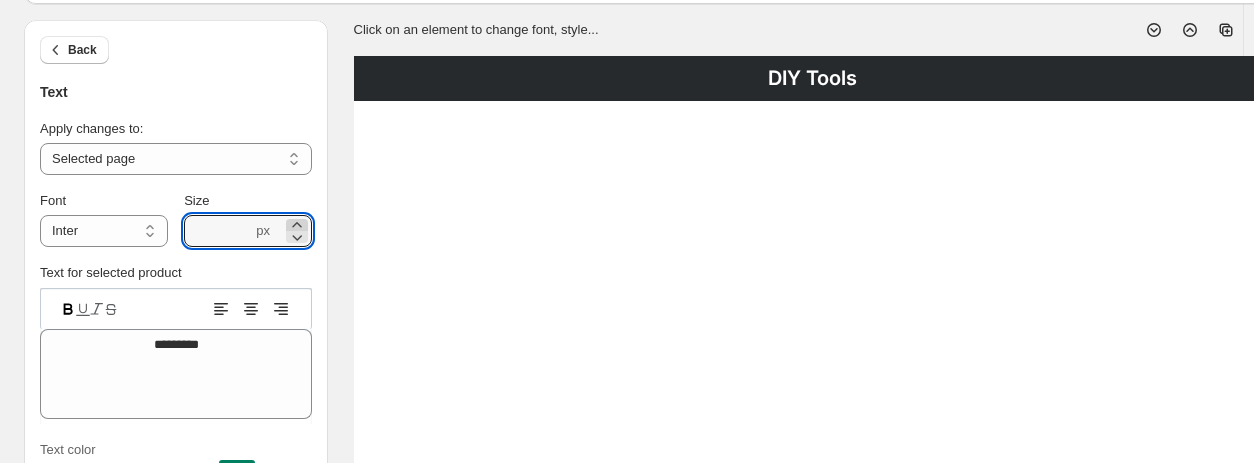 click 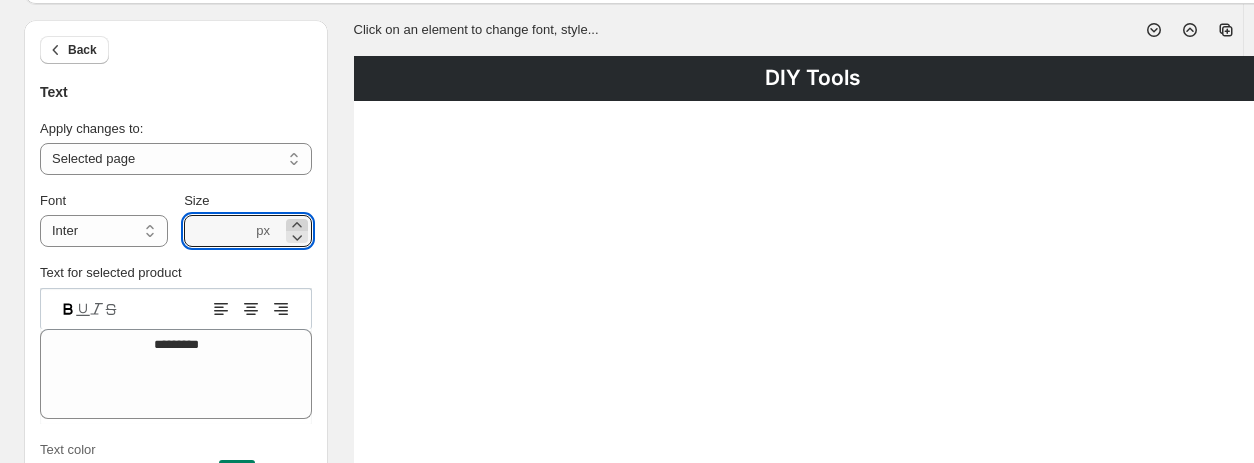 click 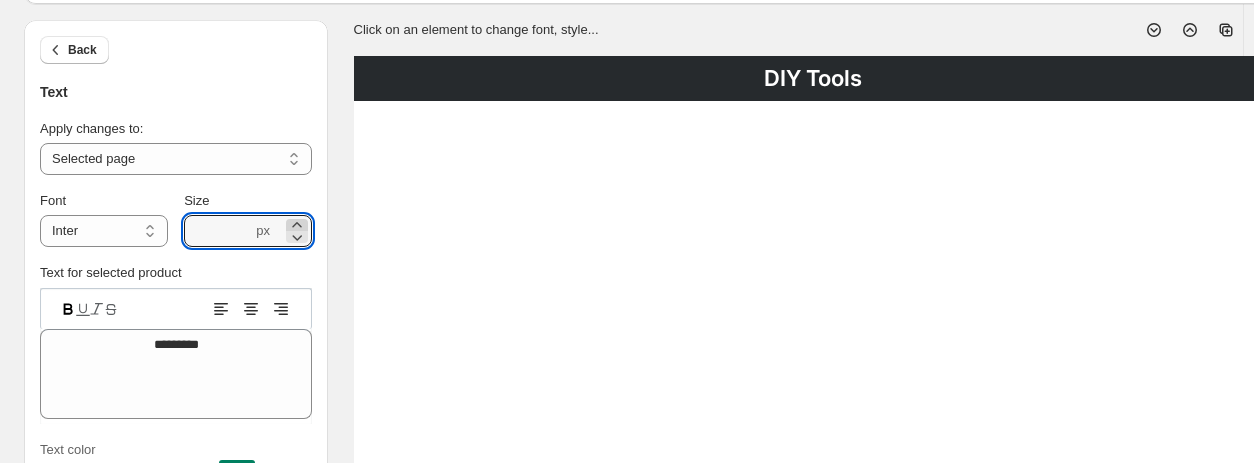 click 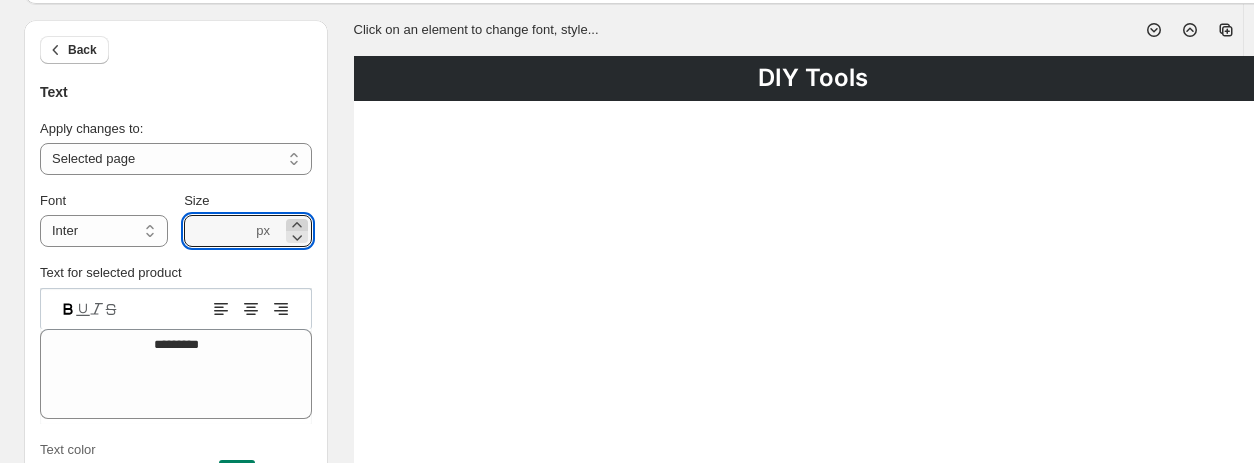 click 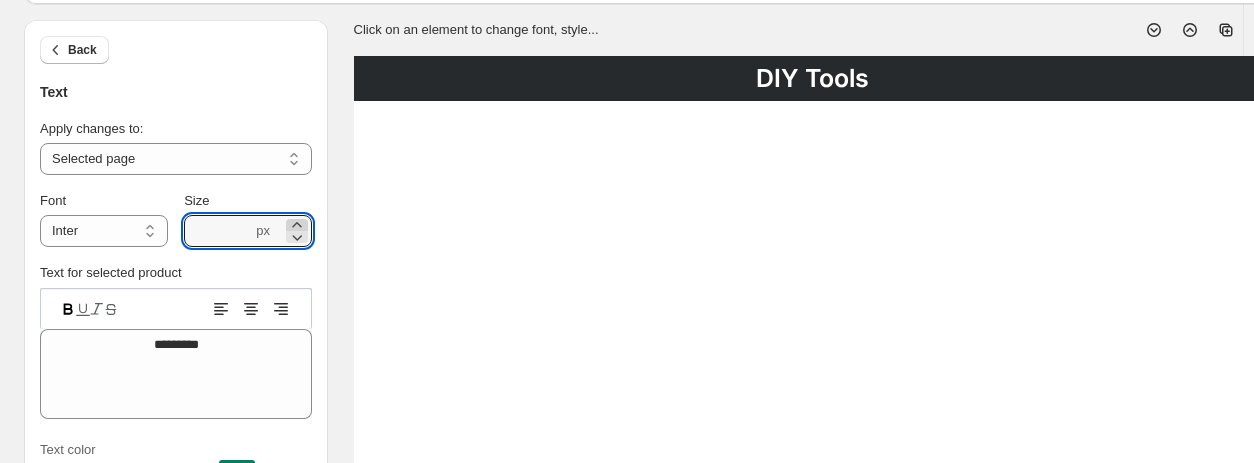 click 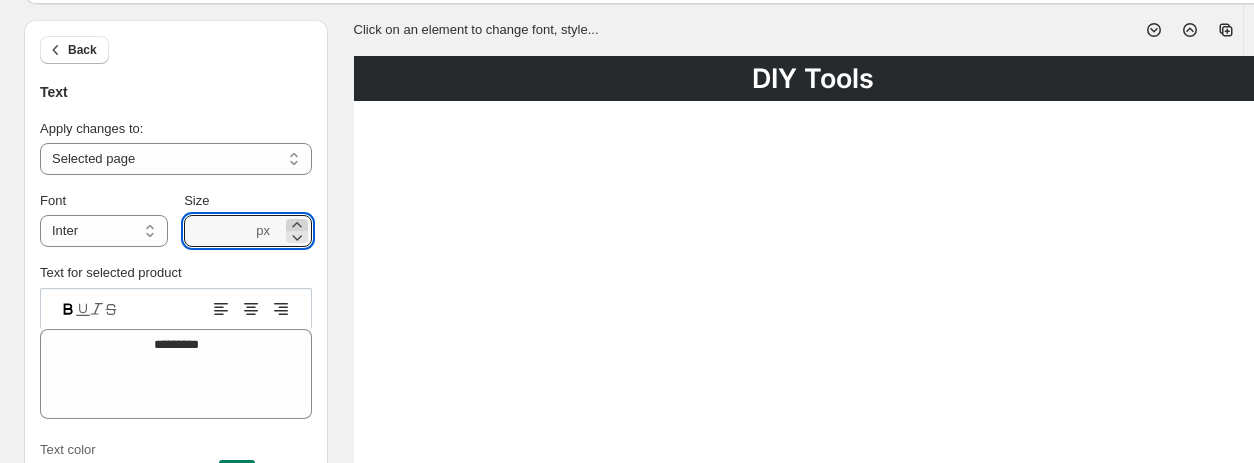 click 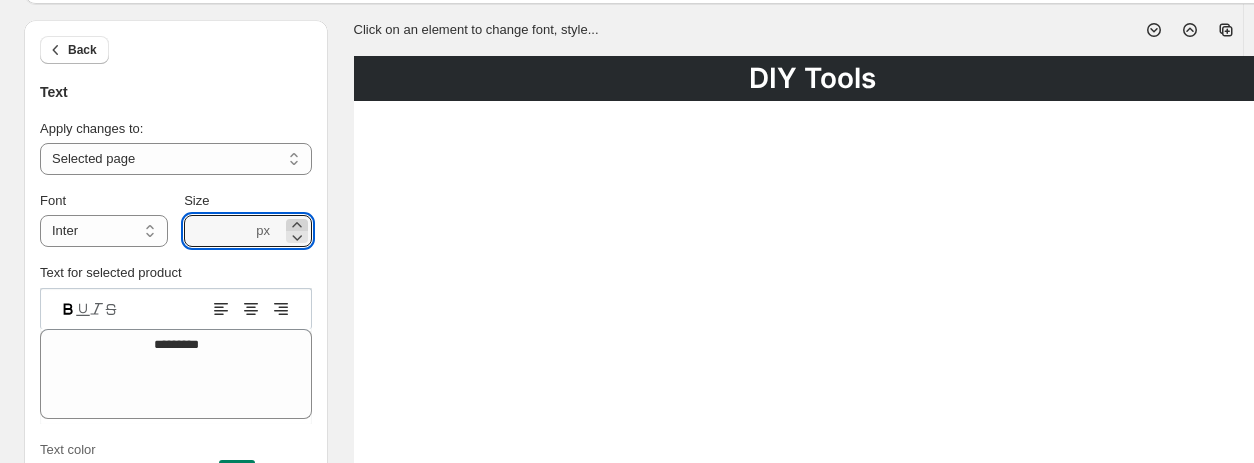 click 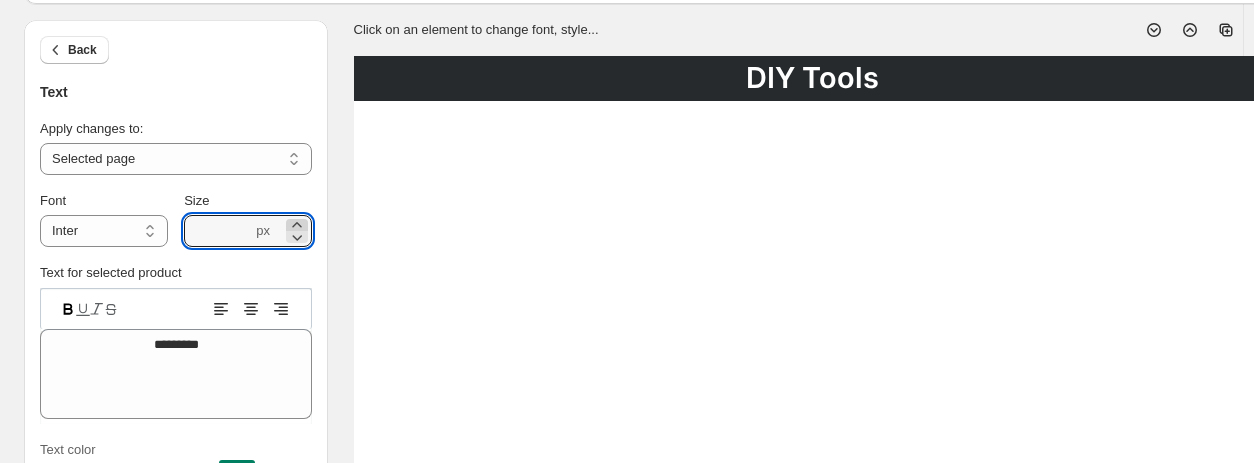 click 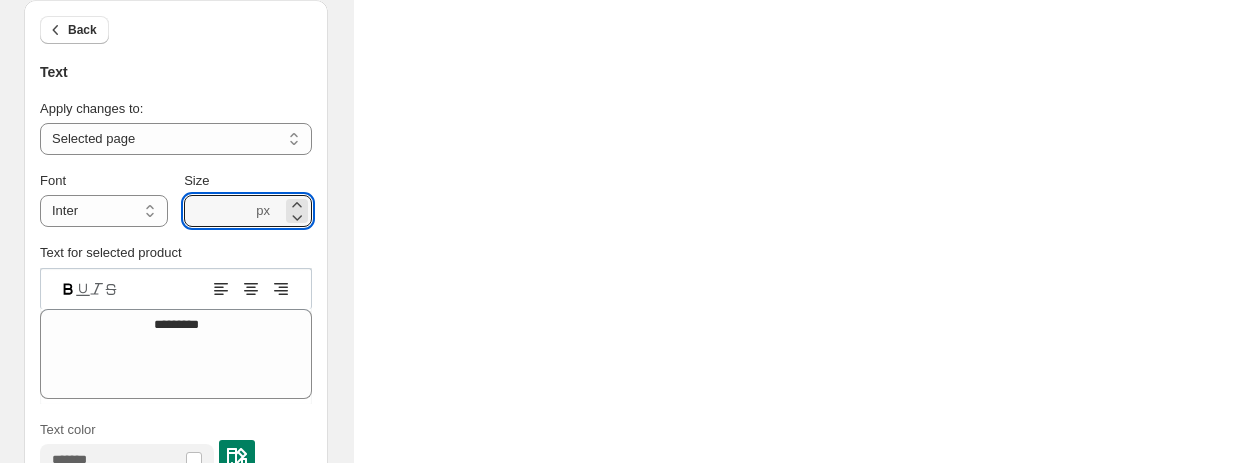scroll, scrollTop: 962, scrollLeft: 0, axis: vertical 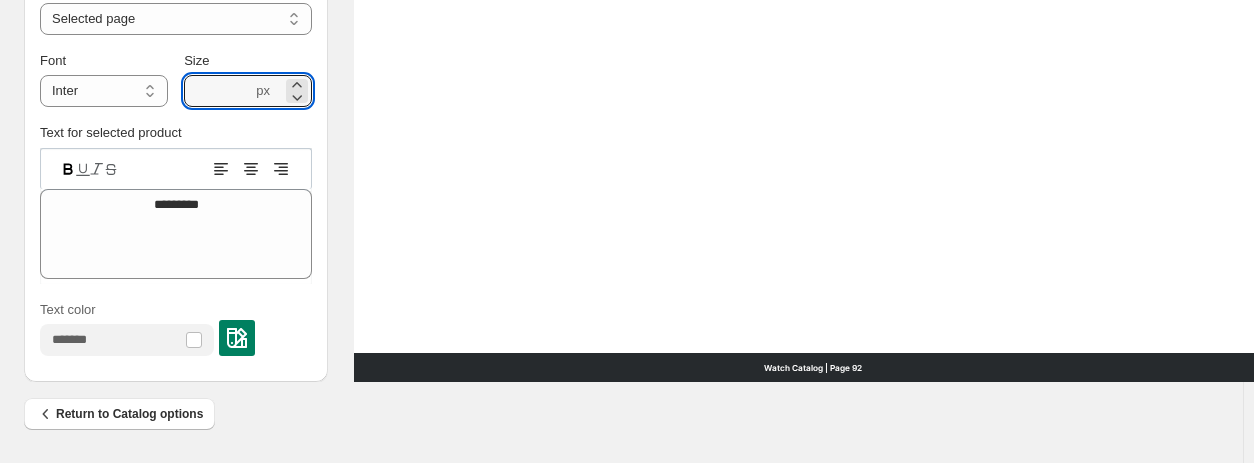click on "Watch Catalog | Page 92" at bounding box center (813, 367) 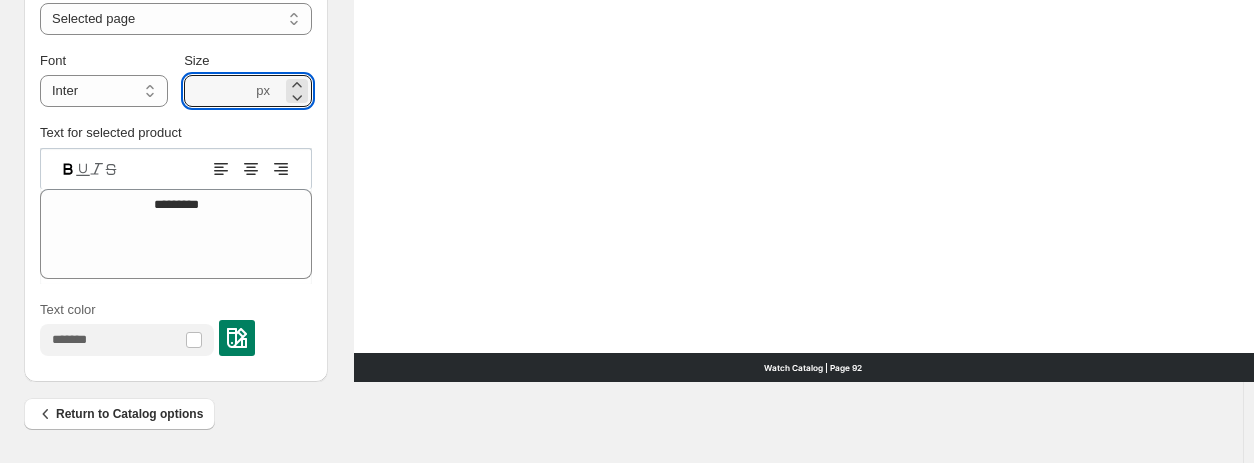 type on "***" 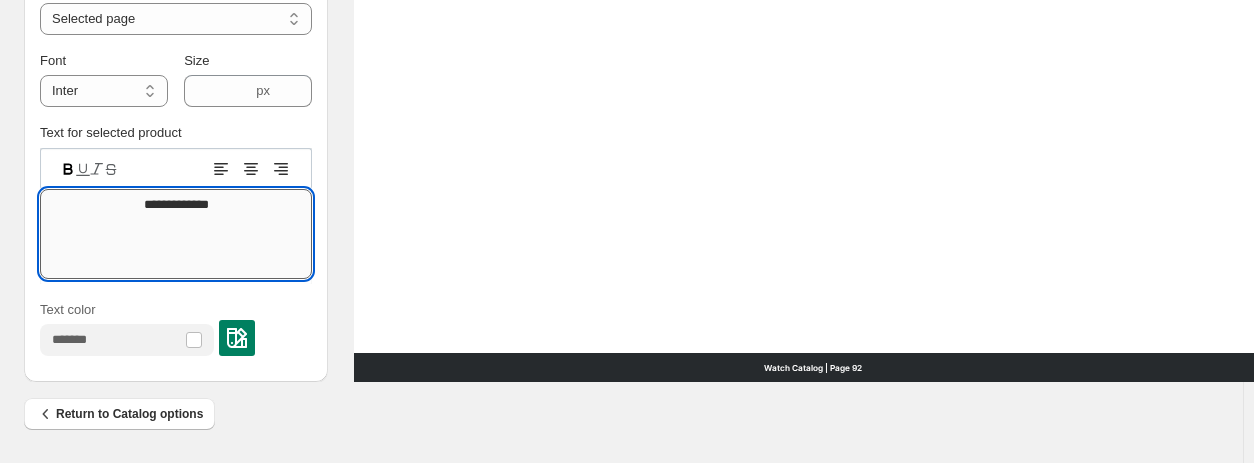 click on "**********" at bounding box center (176, 234) 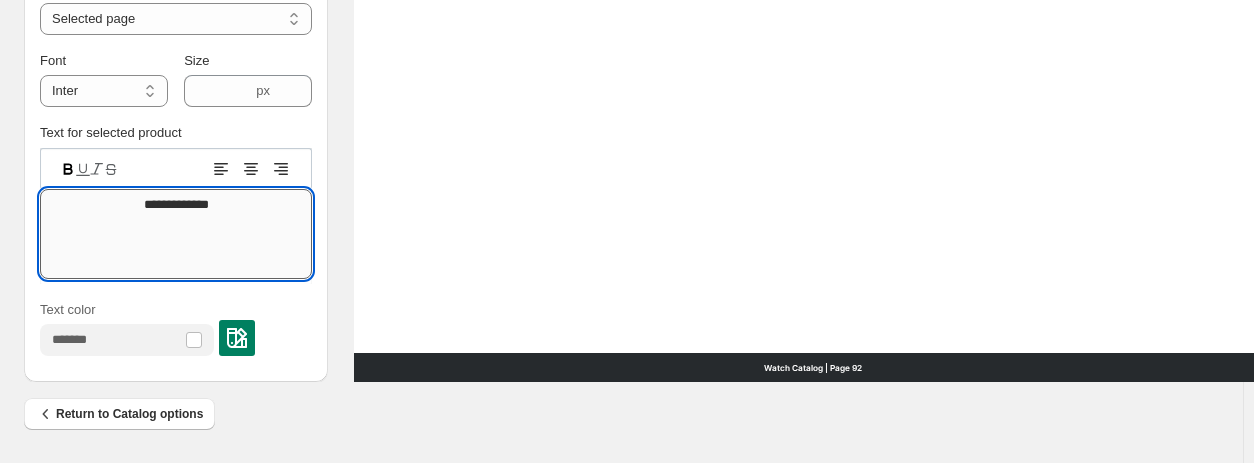 click on "**********" at bounding box center (176, 234) 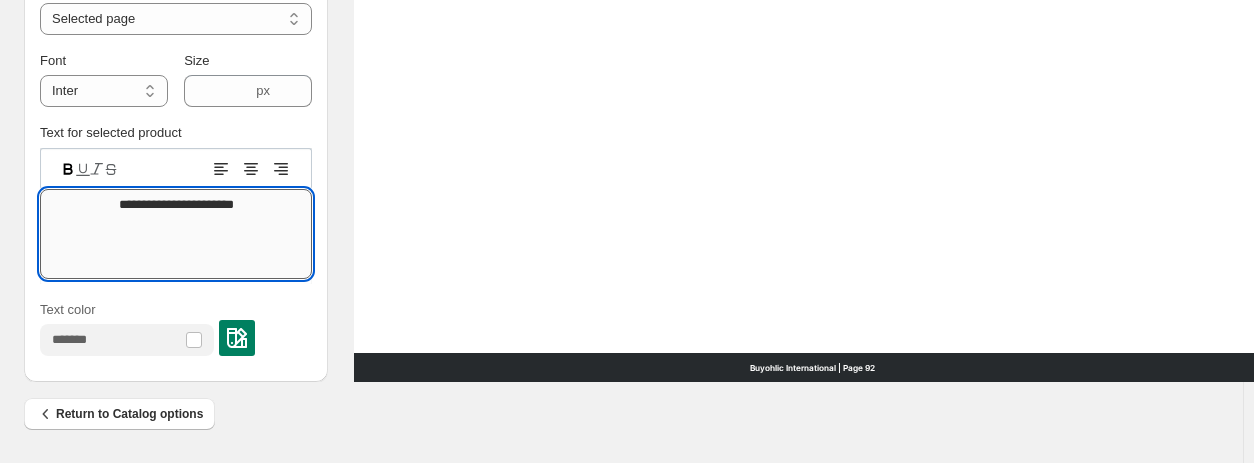 click on "**********" at bounding box center (176, 234) 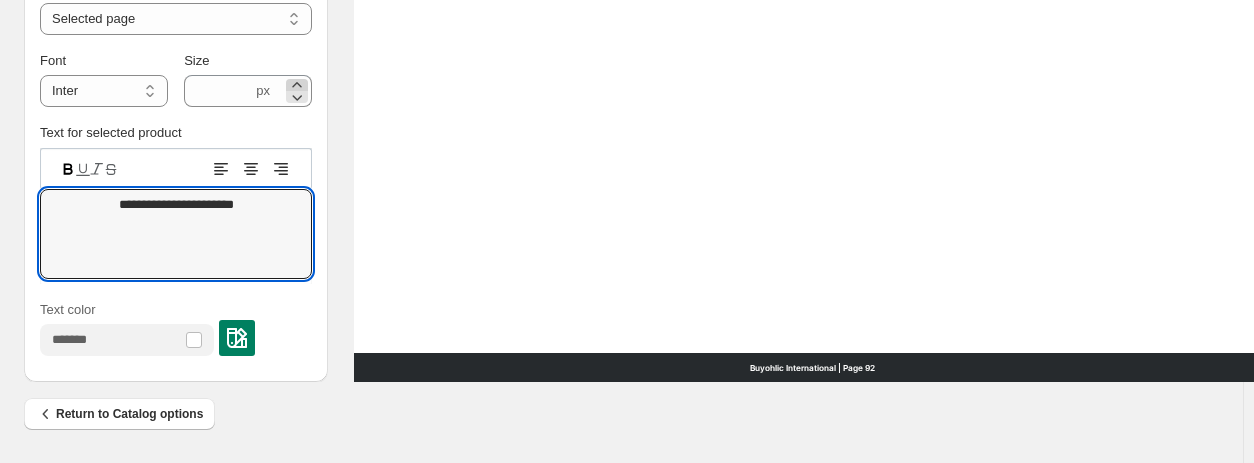 type on "**********" 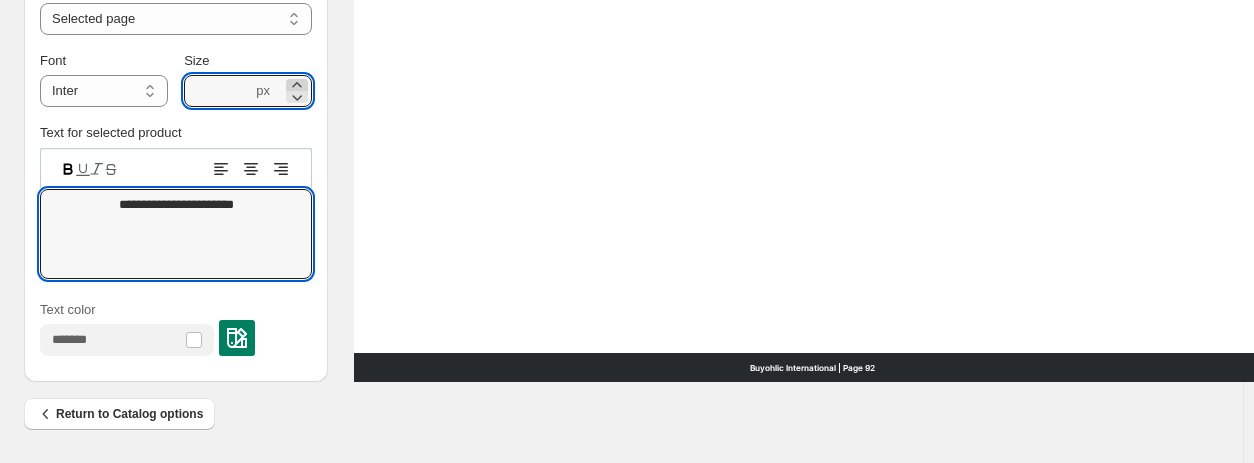 click 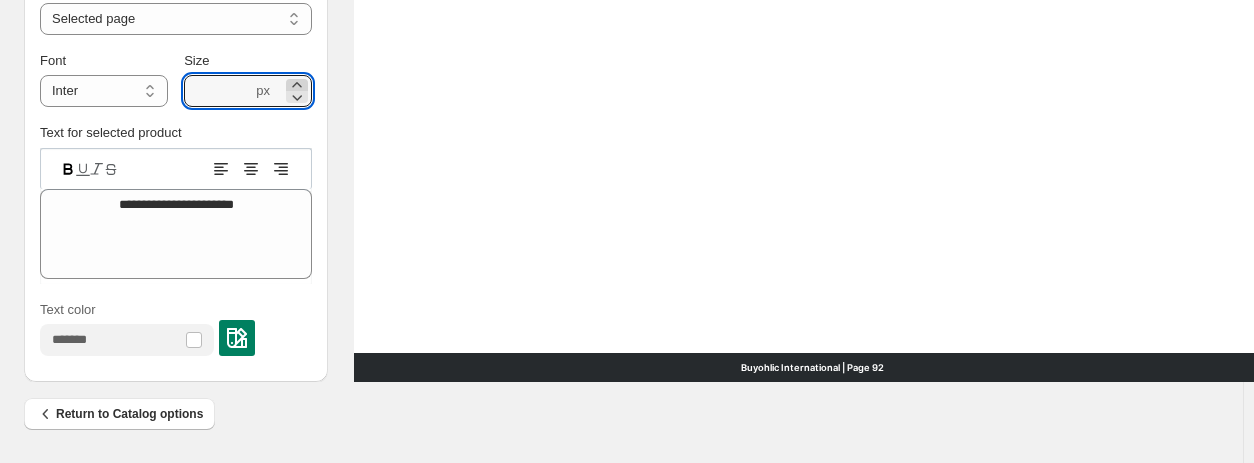 click 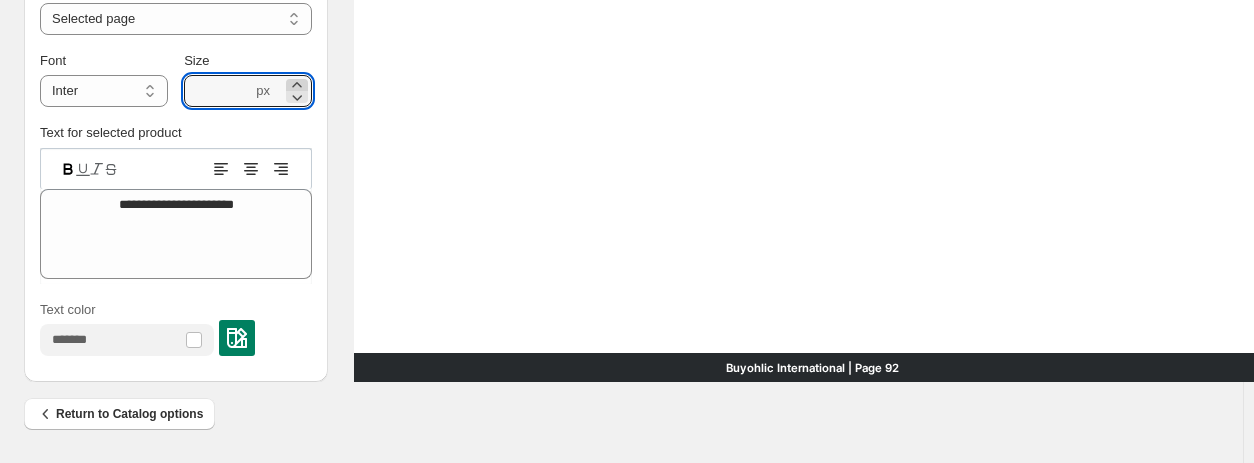 click 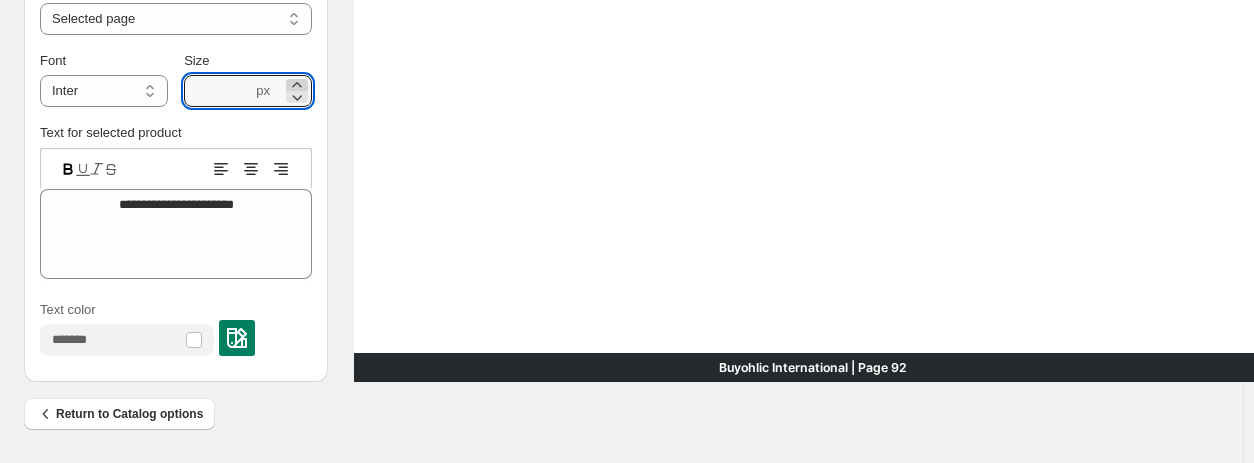 click 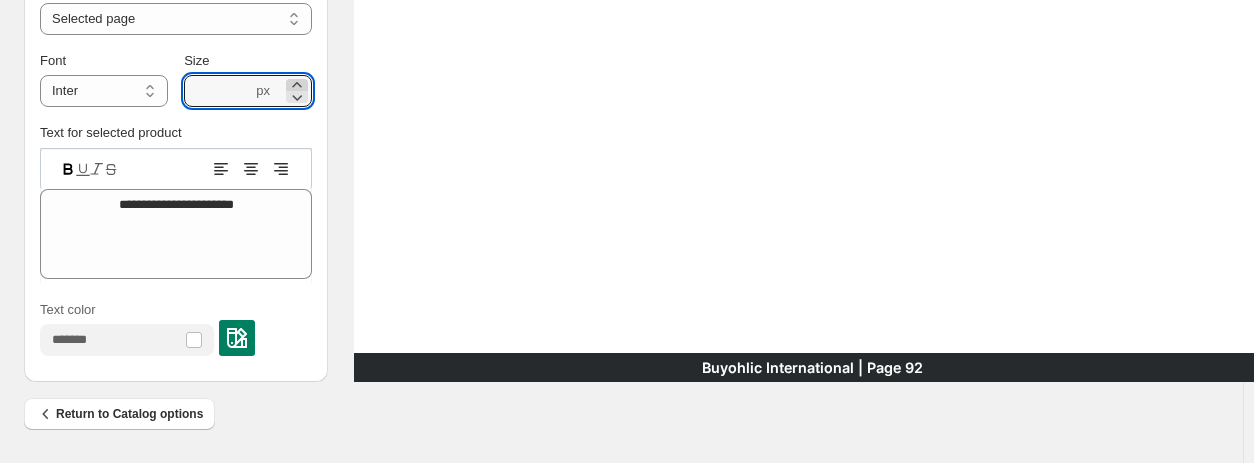 click 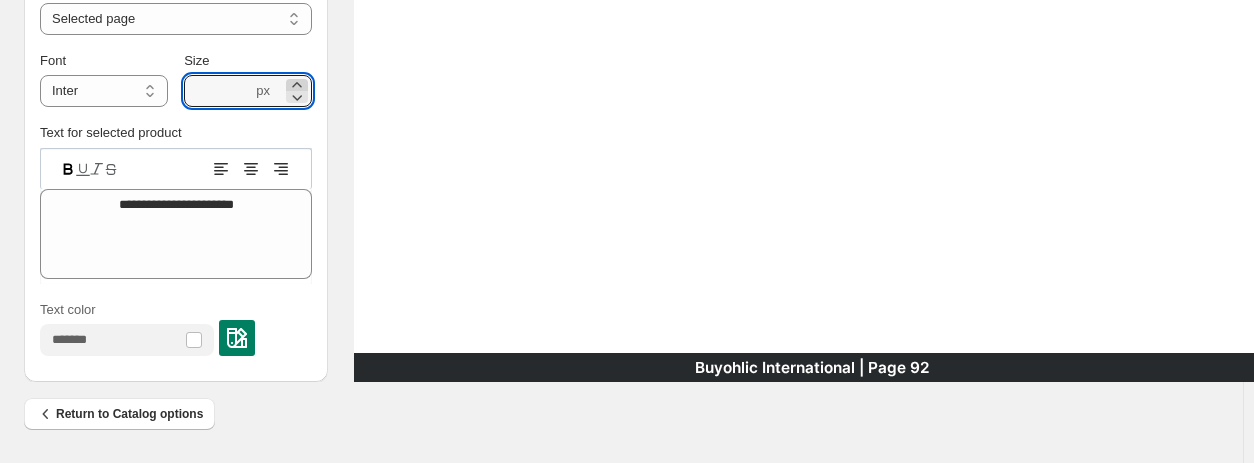 click 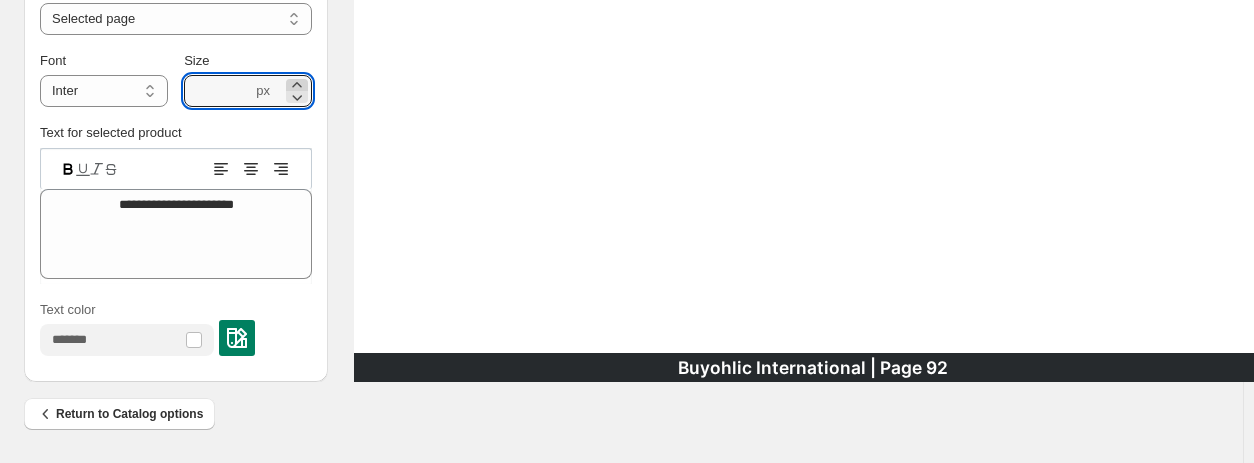 click 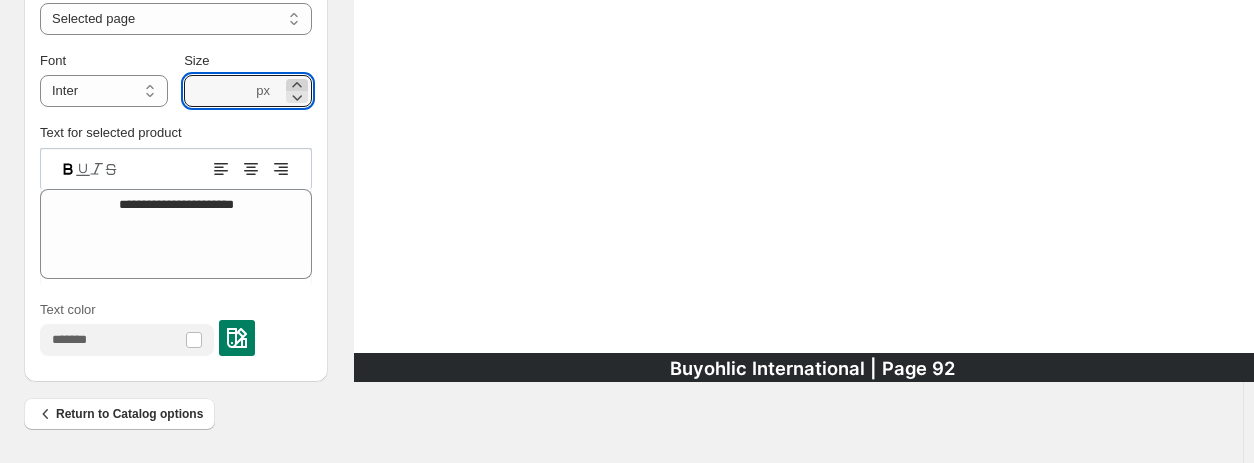 click 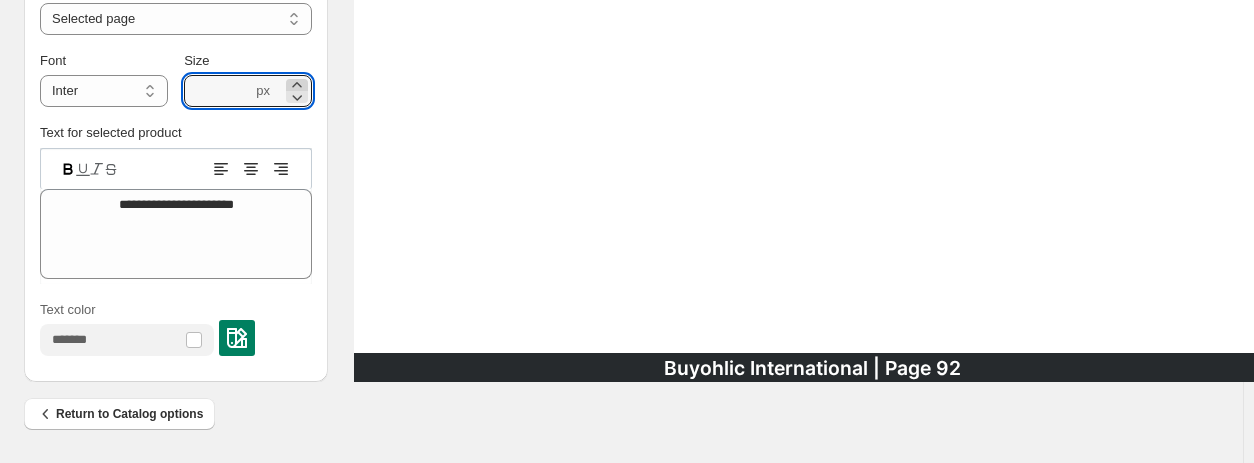 click 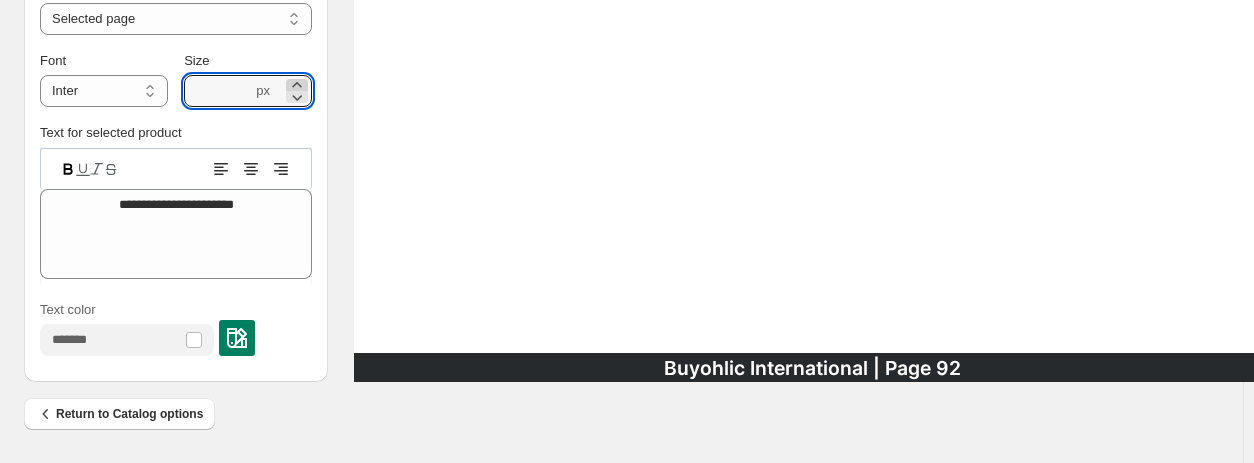 type on "****" 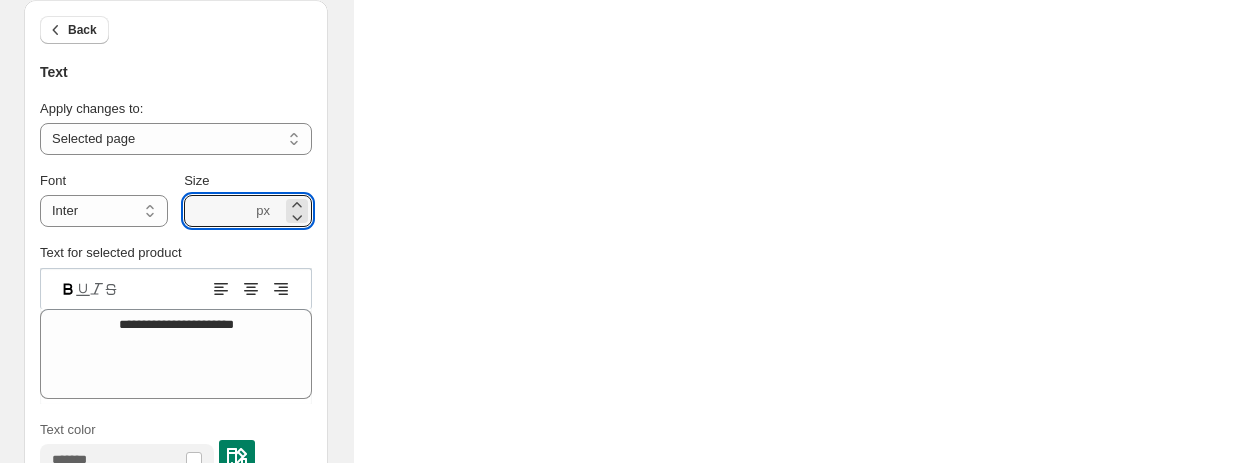 scroll, scrollTop: 762, scrollLeft: 0, axis: vertical 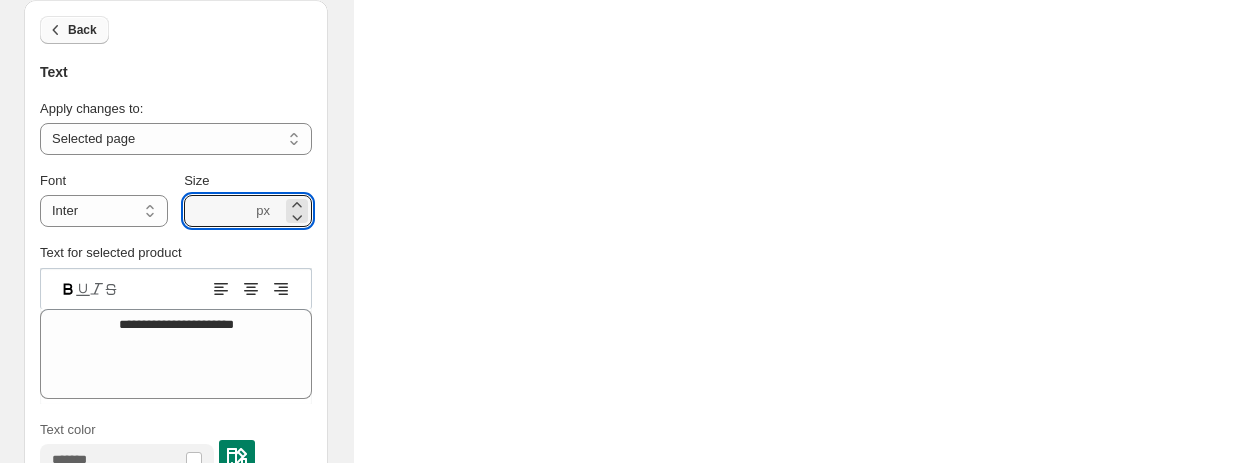 click on "Back" at bounding box center [82, 30] 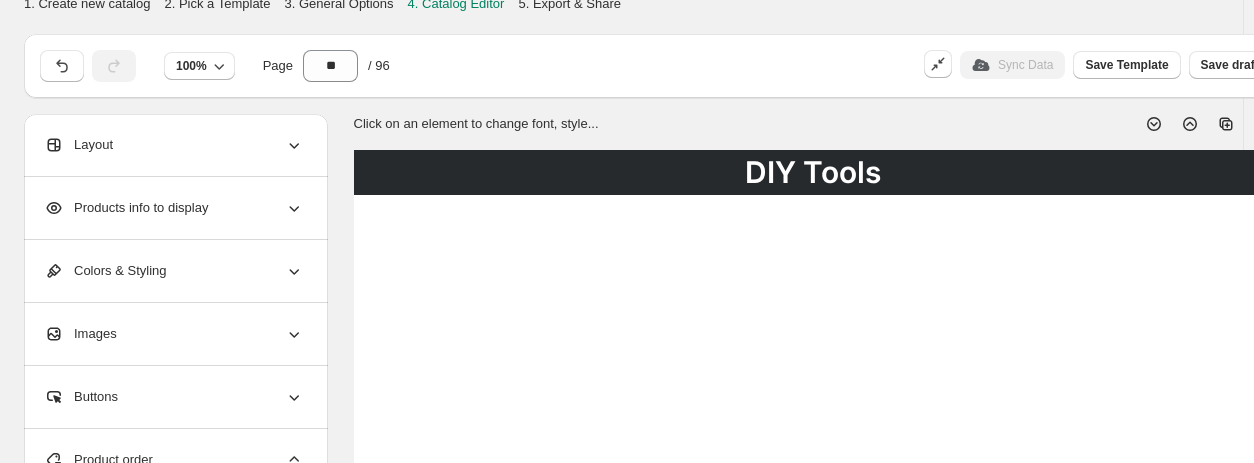 scroll, scrollTop: 0, scrollLeft: 0, axis: both 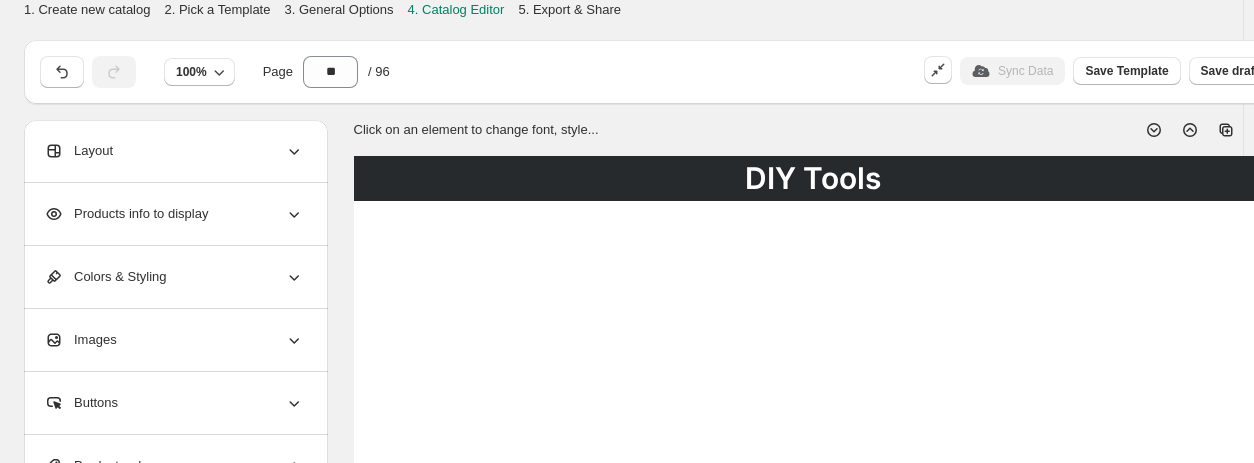 click on "Layout" at bounding box center [174, 151] 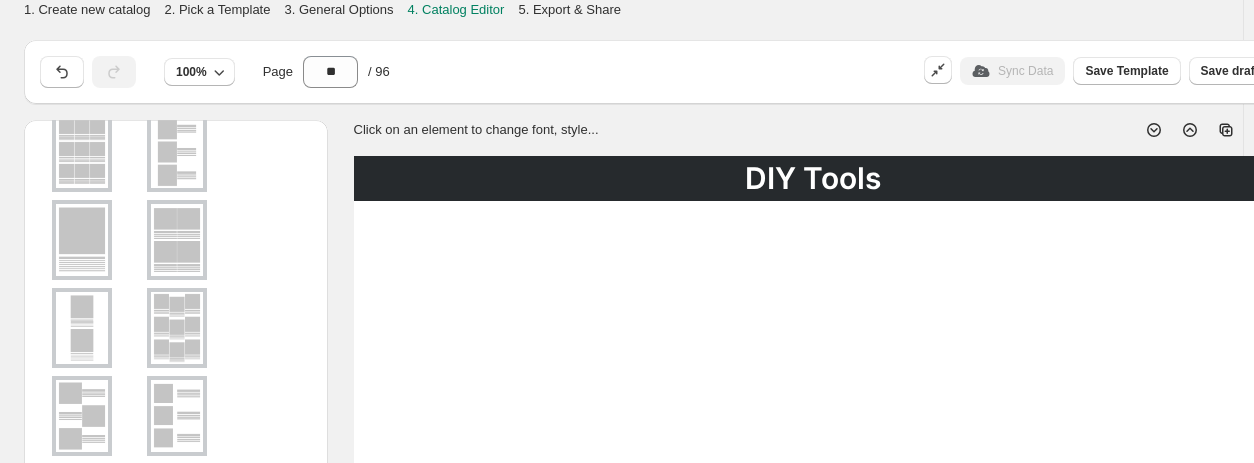 scroll, scrollTop: 100, scrollLeft: 0, axis: vertical 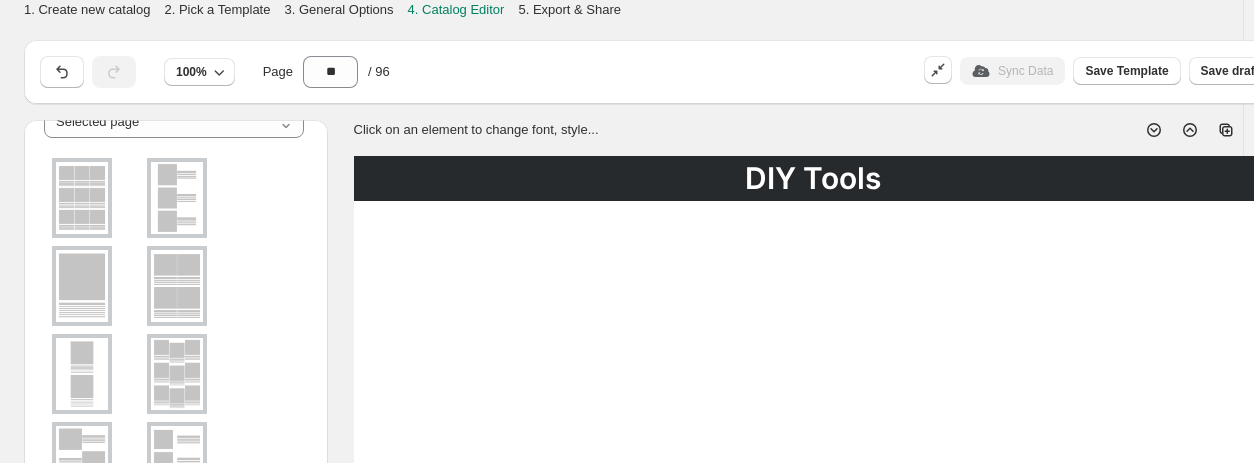 click at bounding box center [82, 198] 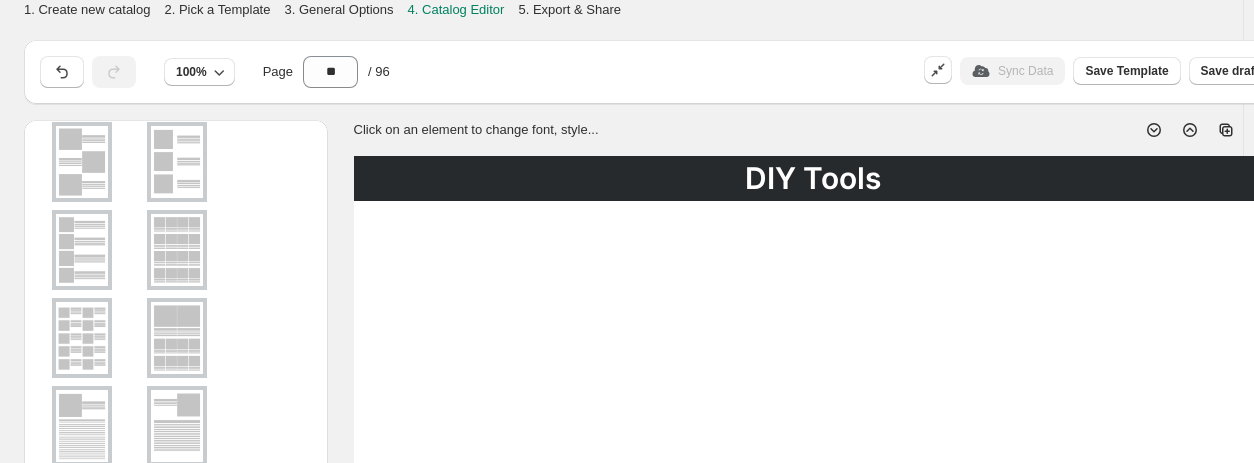 scroll, scrollTop: 452, scrollLeft: 0, axis: vertical 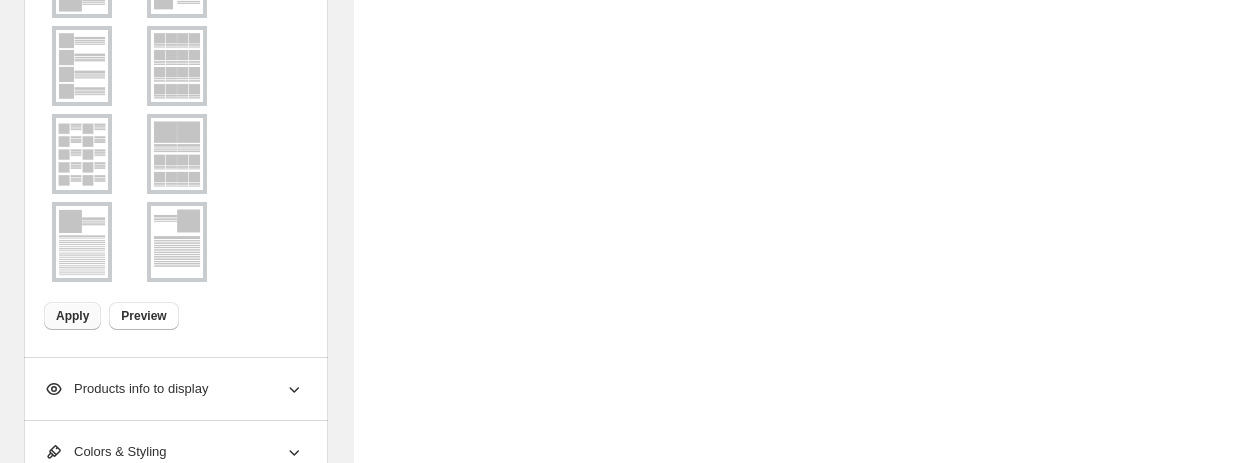 click on "Apply" at bounding box center (72, 316) 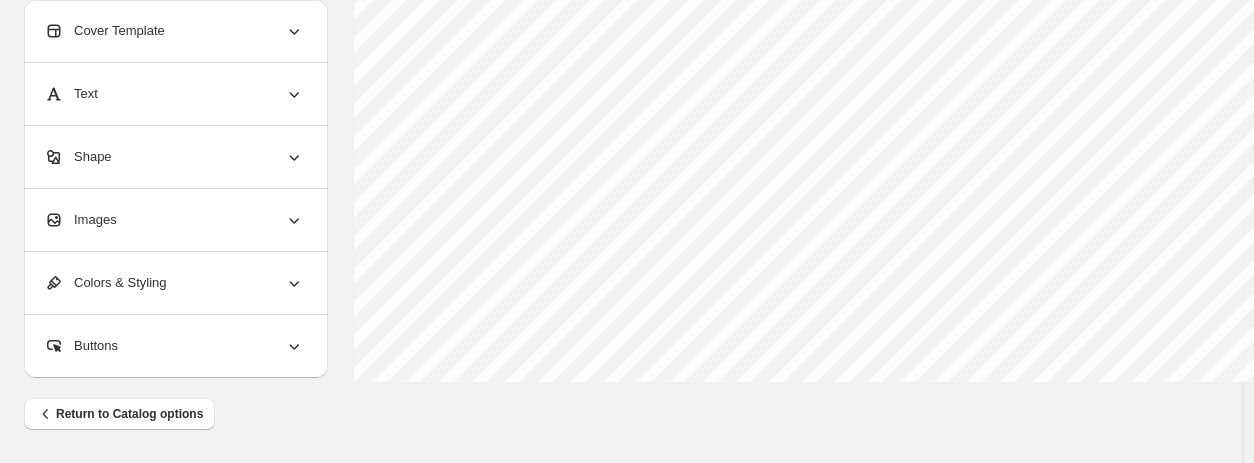 scroll, scrollTop: 962, scrollLeft: 187, axis: both 